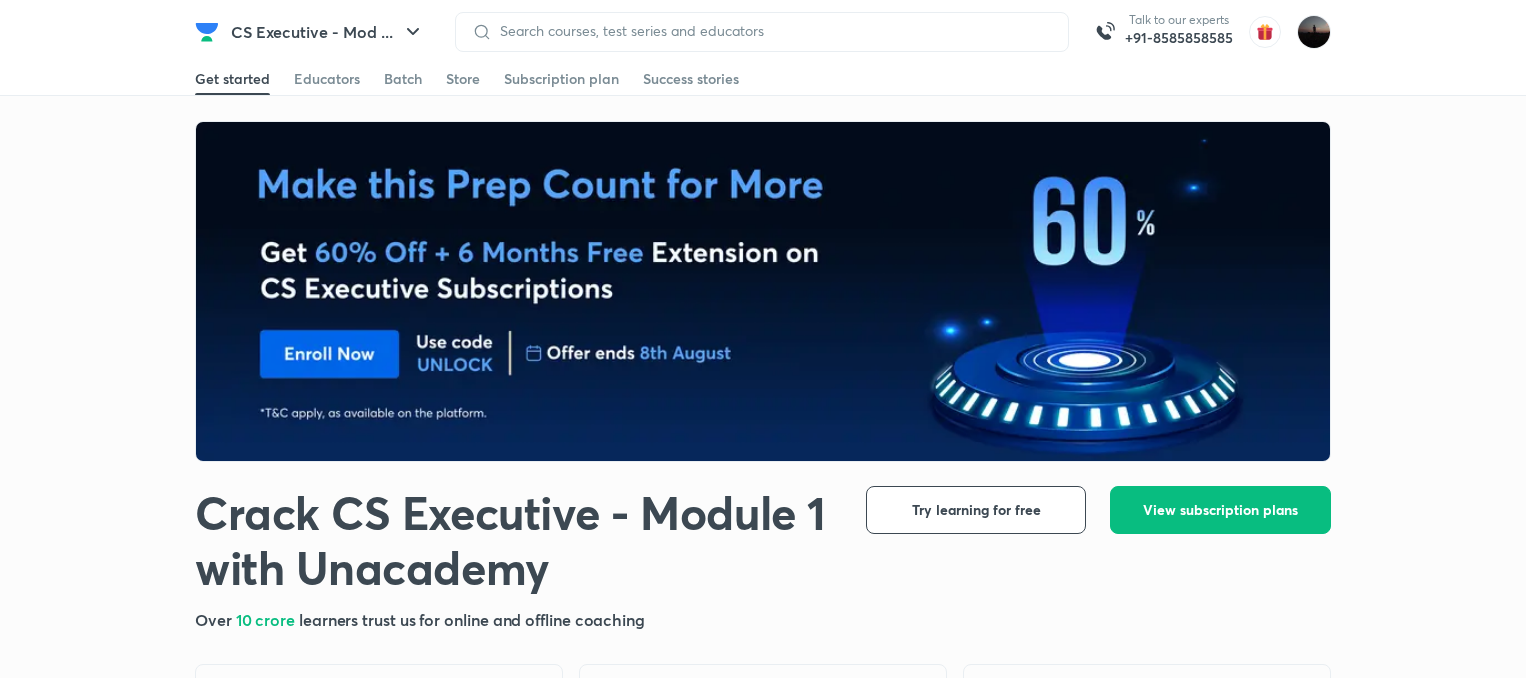 scroll, scrollTop: 0, scrollLeft: 0, axis: both 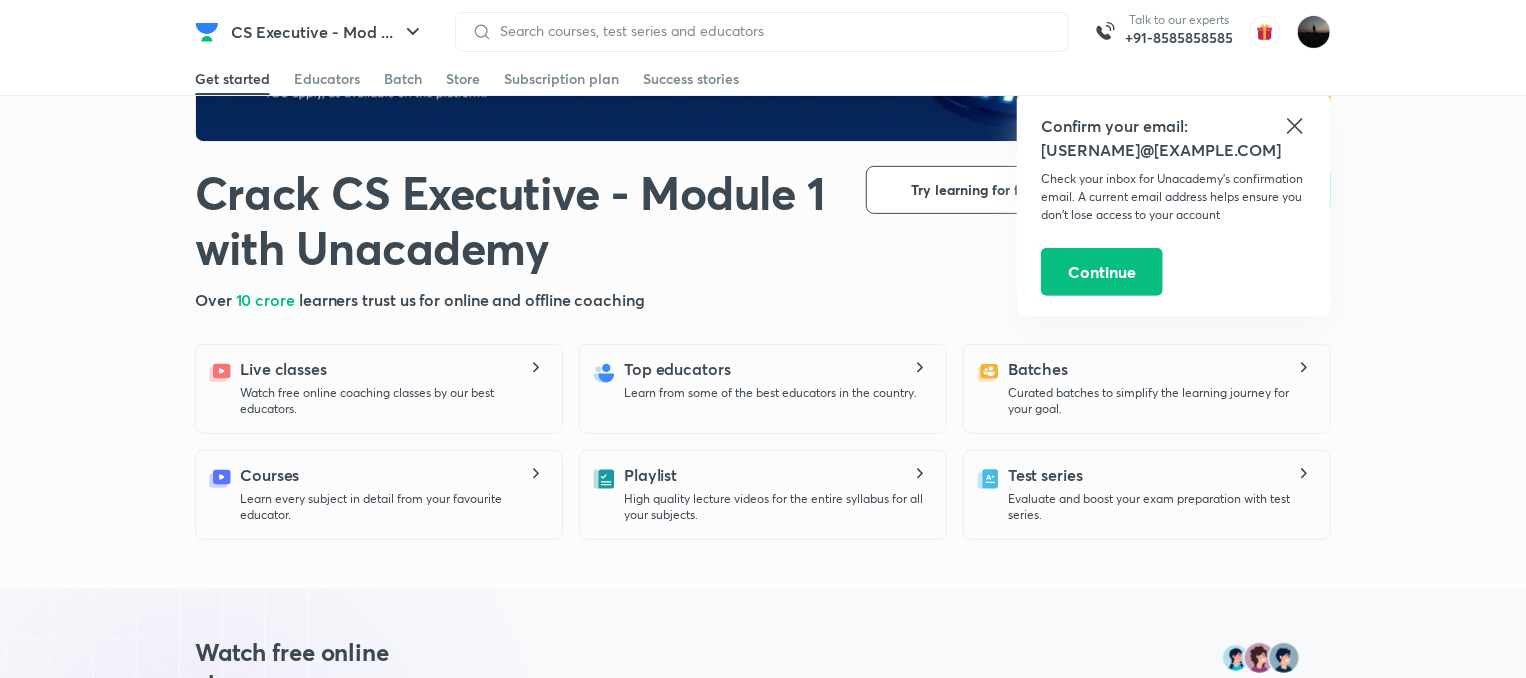 click 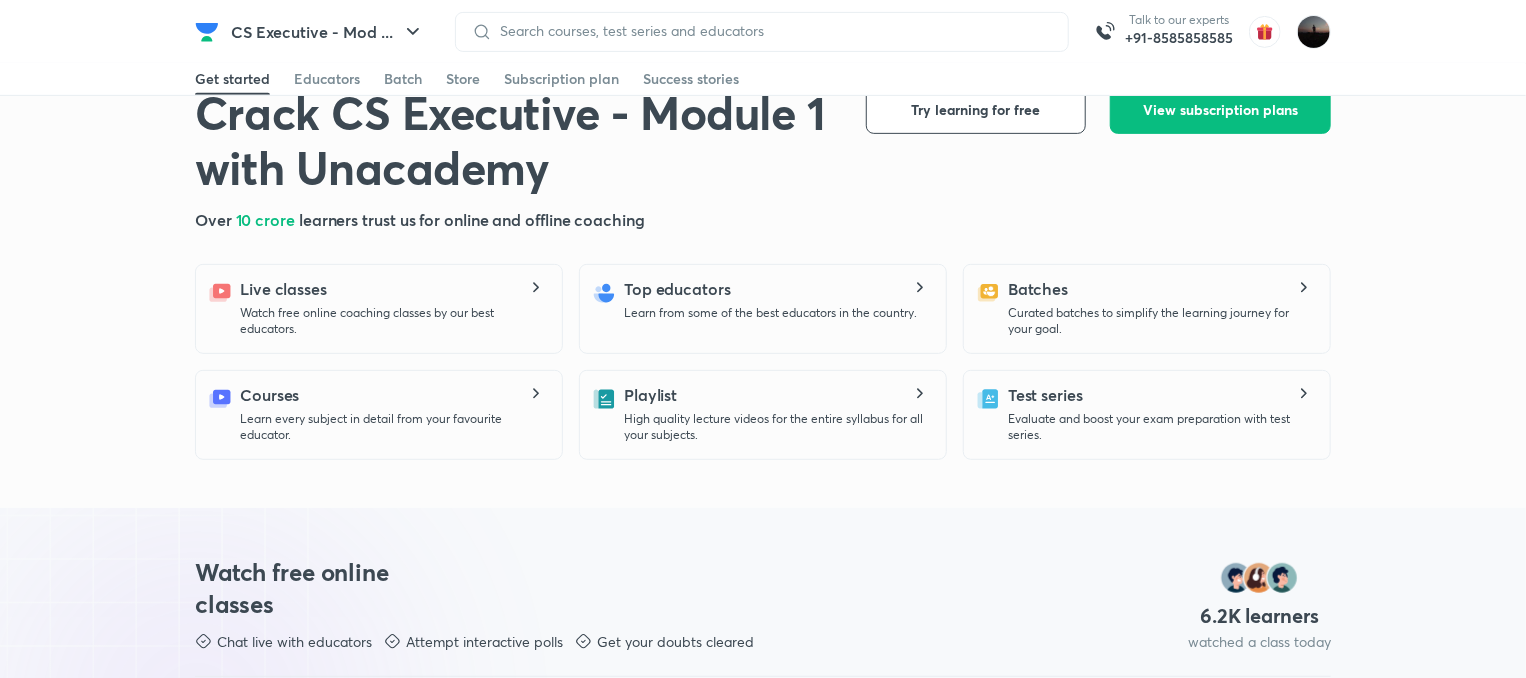 scroll, scrollTop: 360, scrollLeft: 0, axis: vertical 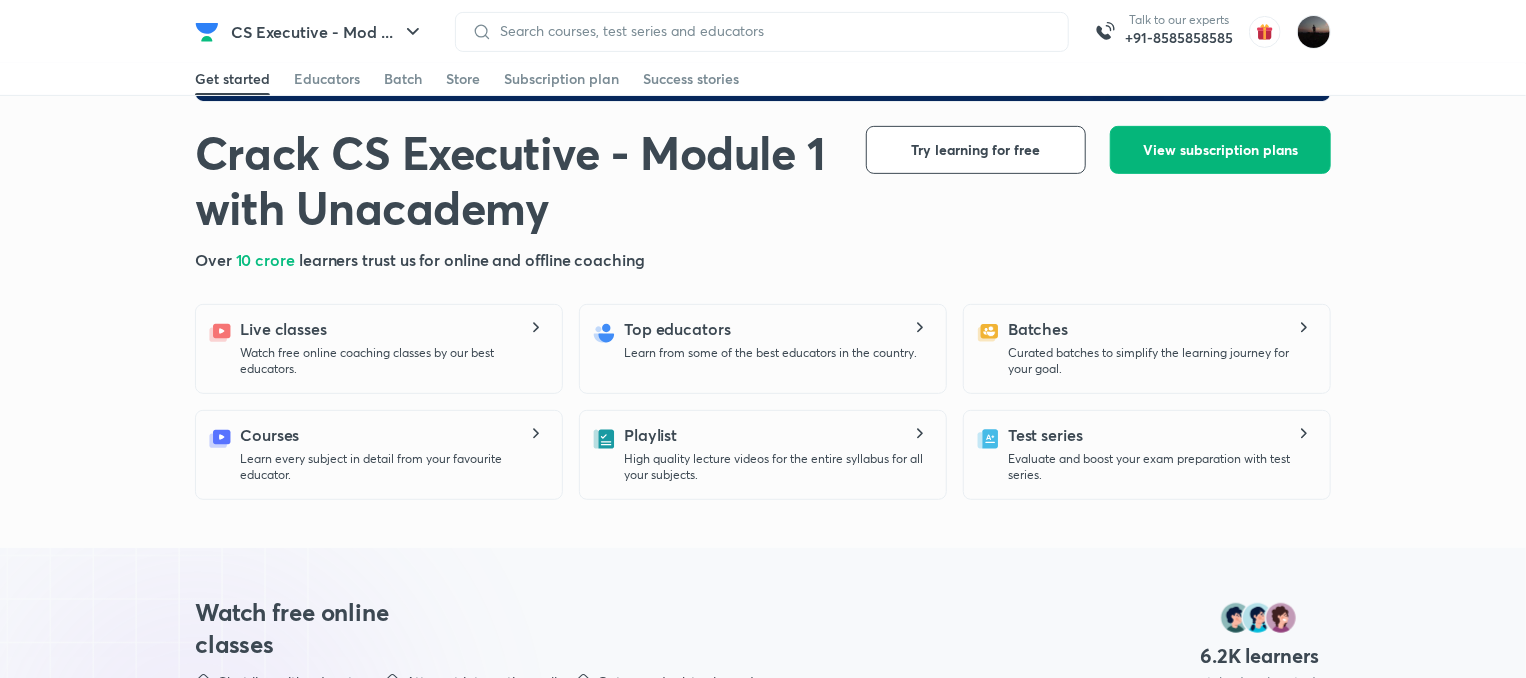 click on "View subscription plans" at bounding box center [1220, 150] 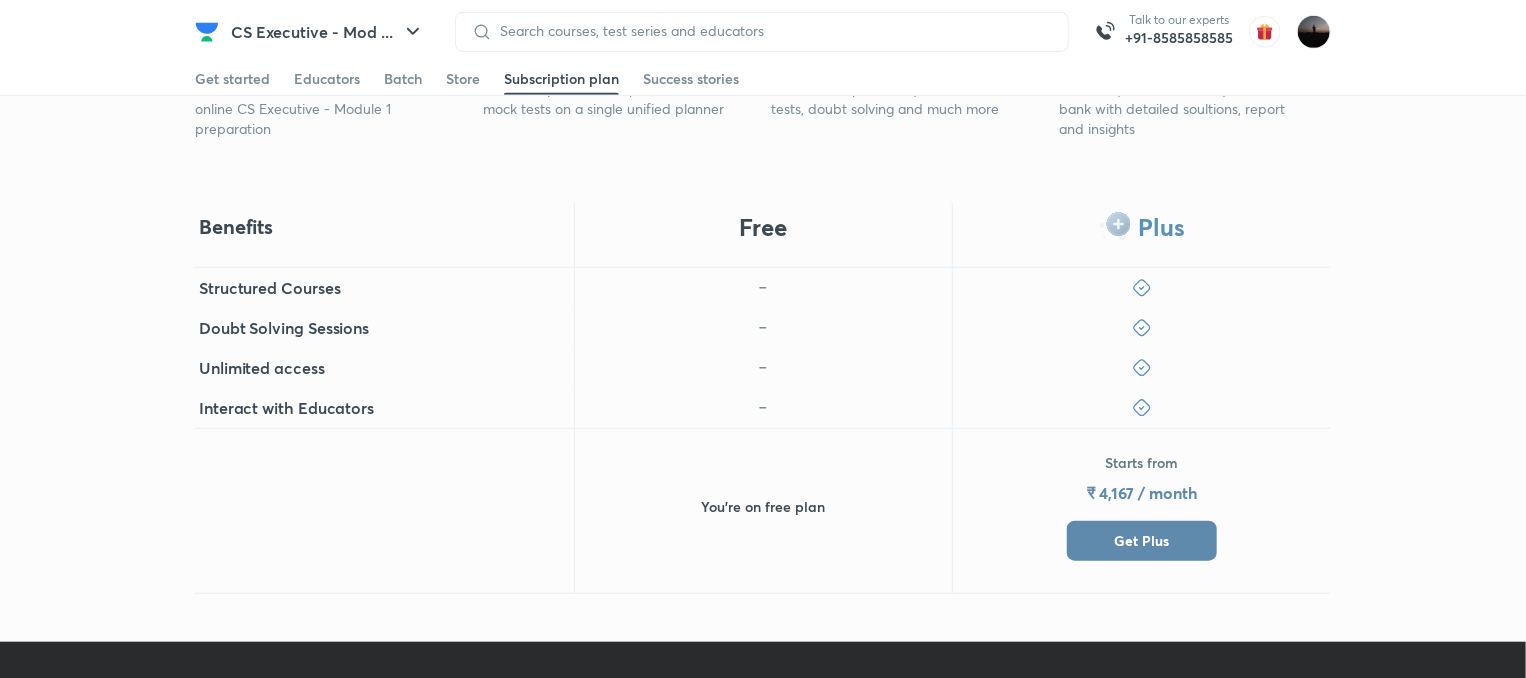 scroll, scrollTop: 600, scrollLeft: 0, axis: vertical 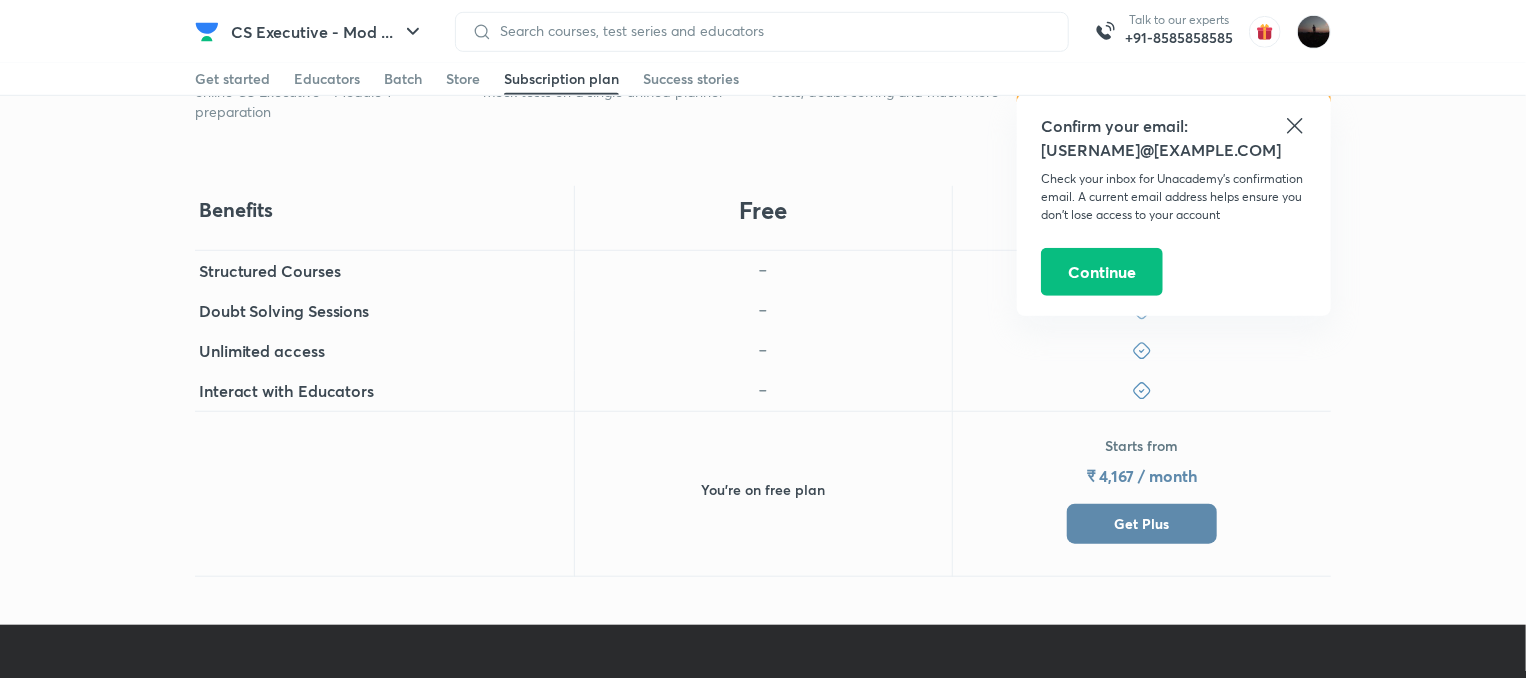 click 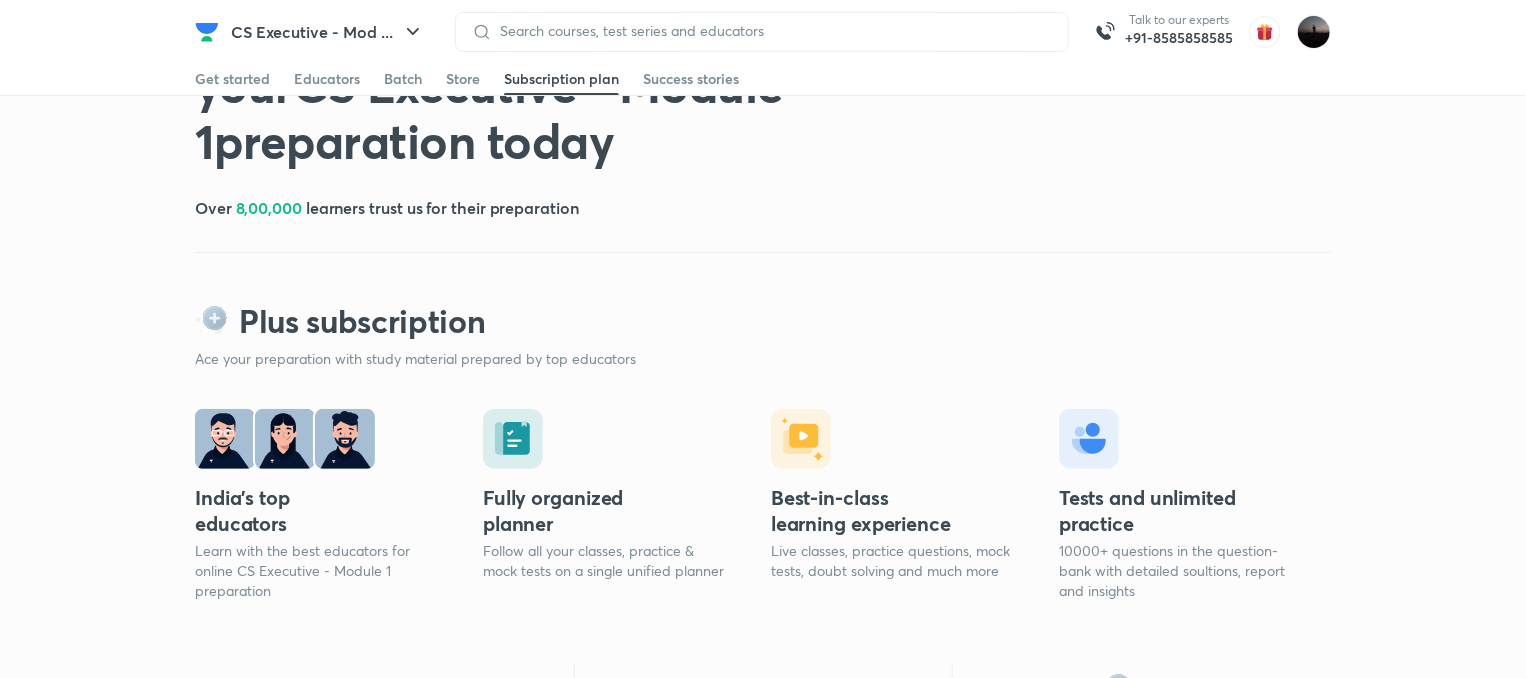 scroll, scrollTop: 120, scrollLeft: 0, axis: vertical 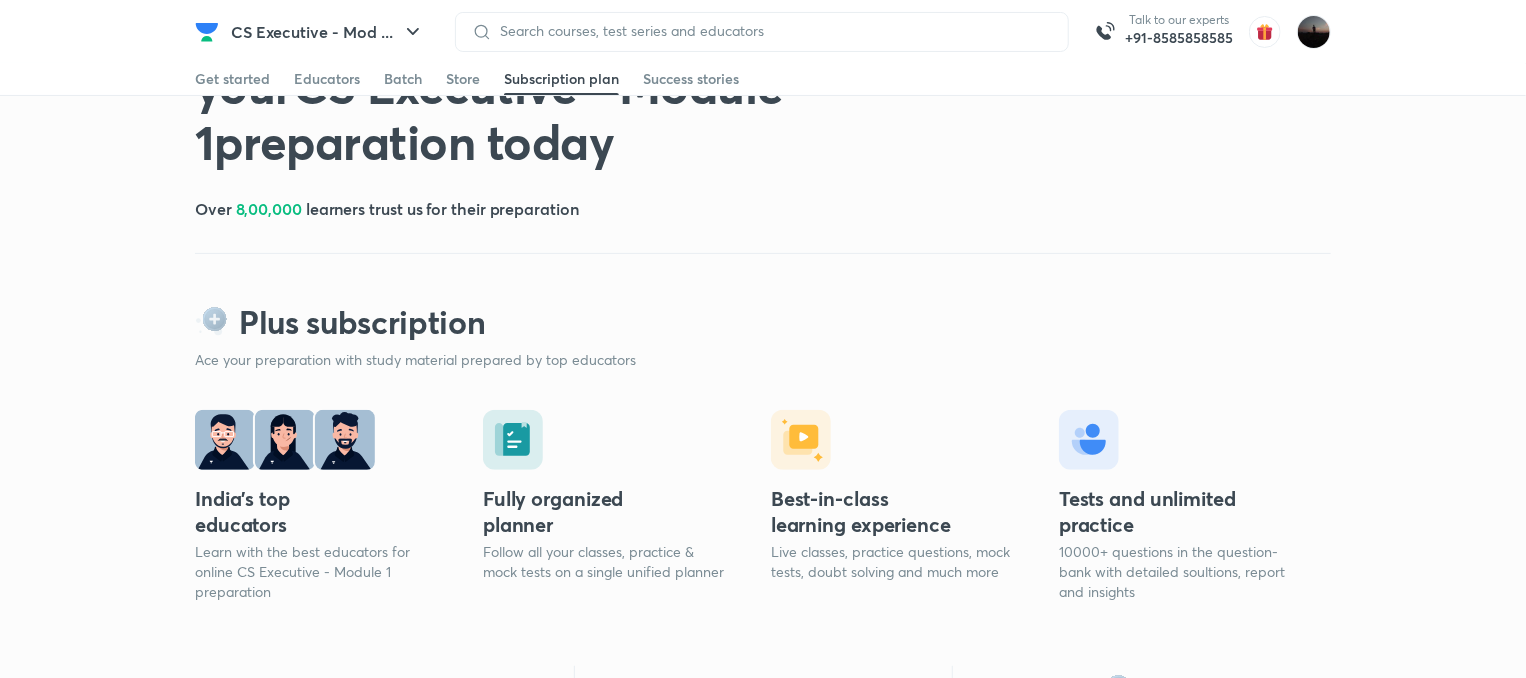 click on "Get subscription & start your CS Executive - Module 1 preparation today Over 8,00,000 learners trust us for their preparation" at bounding box center [763, 127] 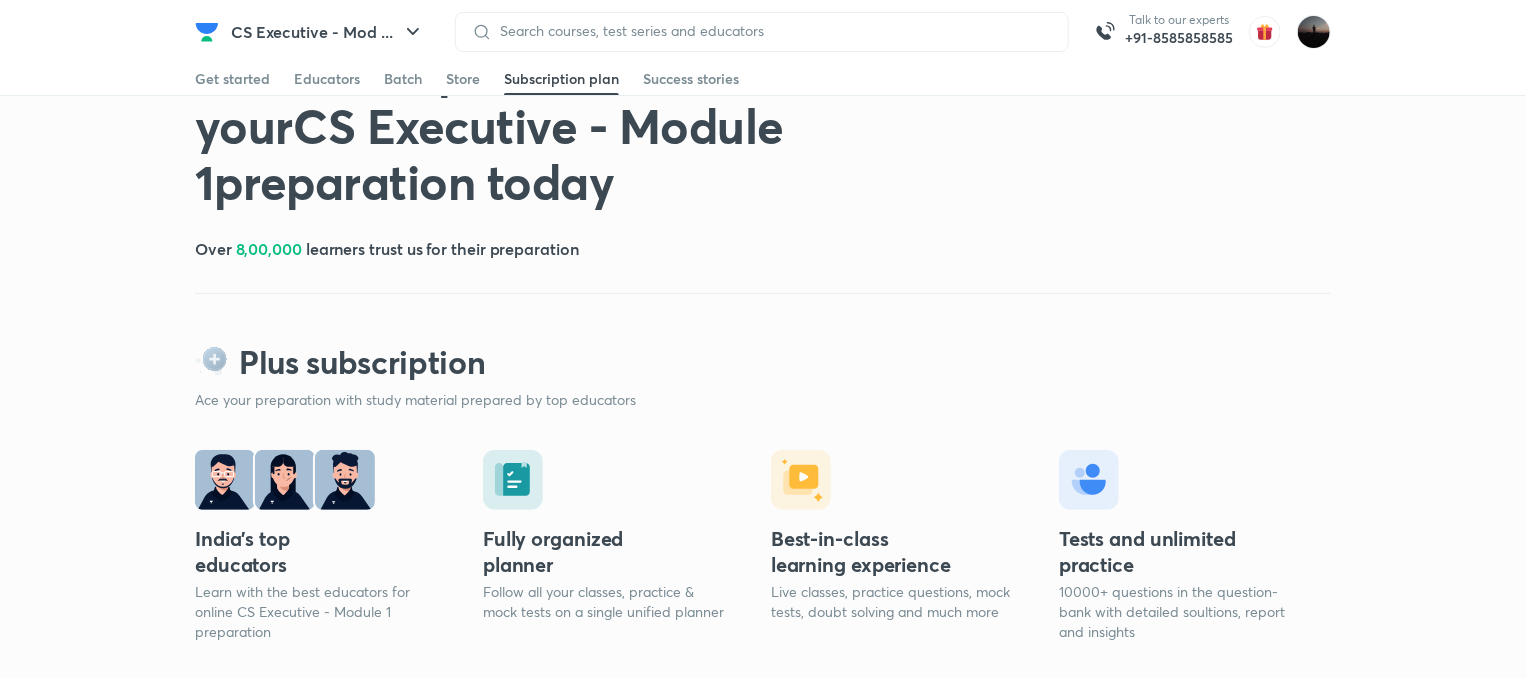 scroll, scrollTop: 0, scrollLeft: 0, axis: both 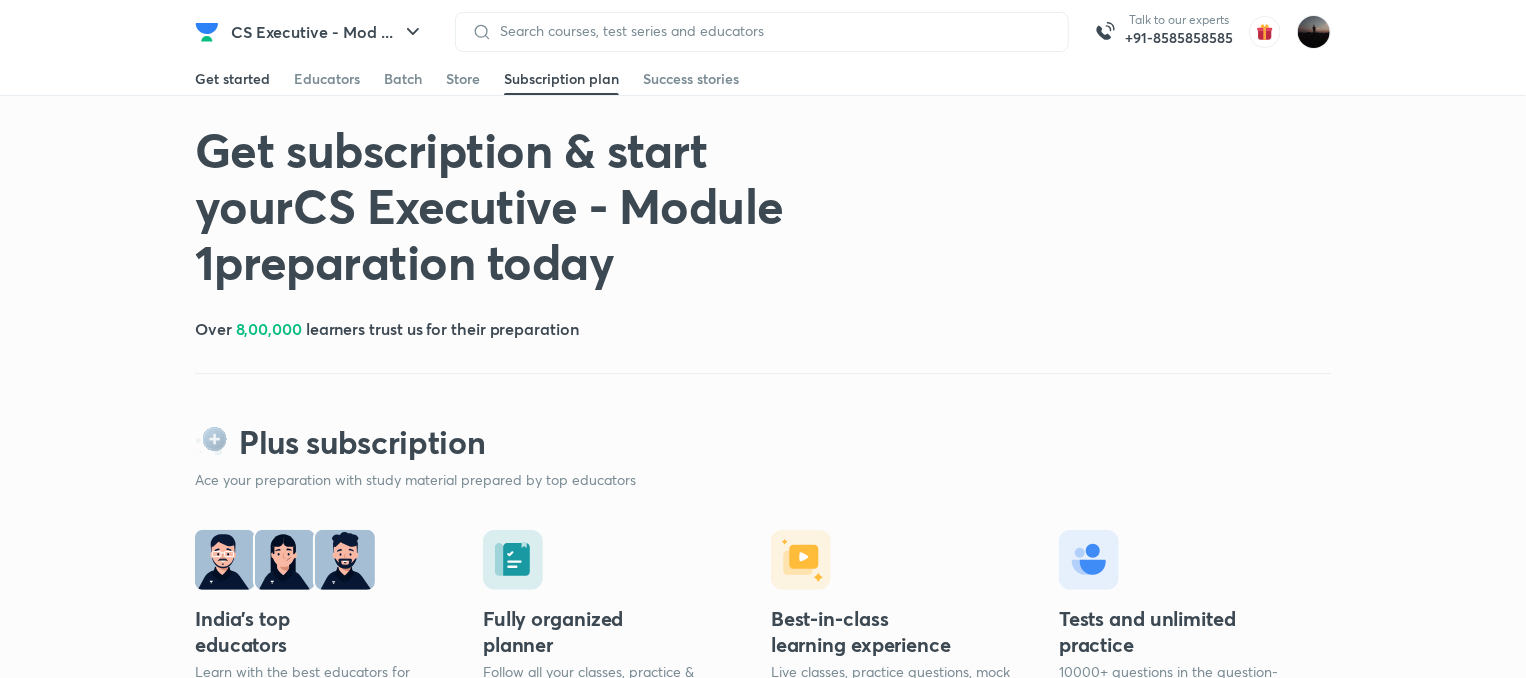 click on "Get started" at bounding box center (232, 79) 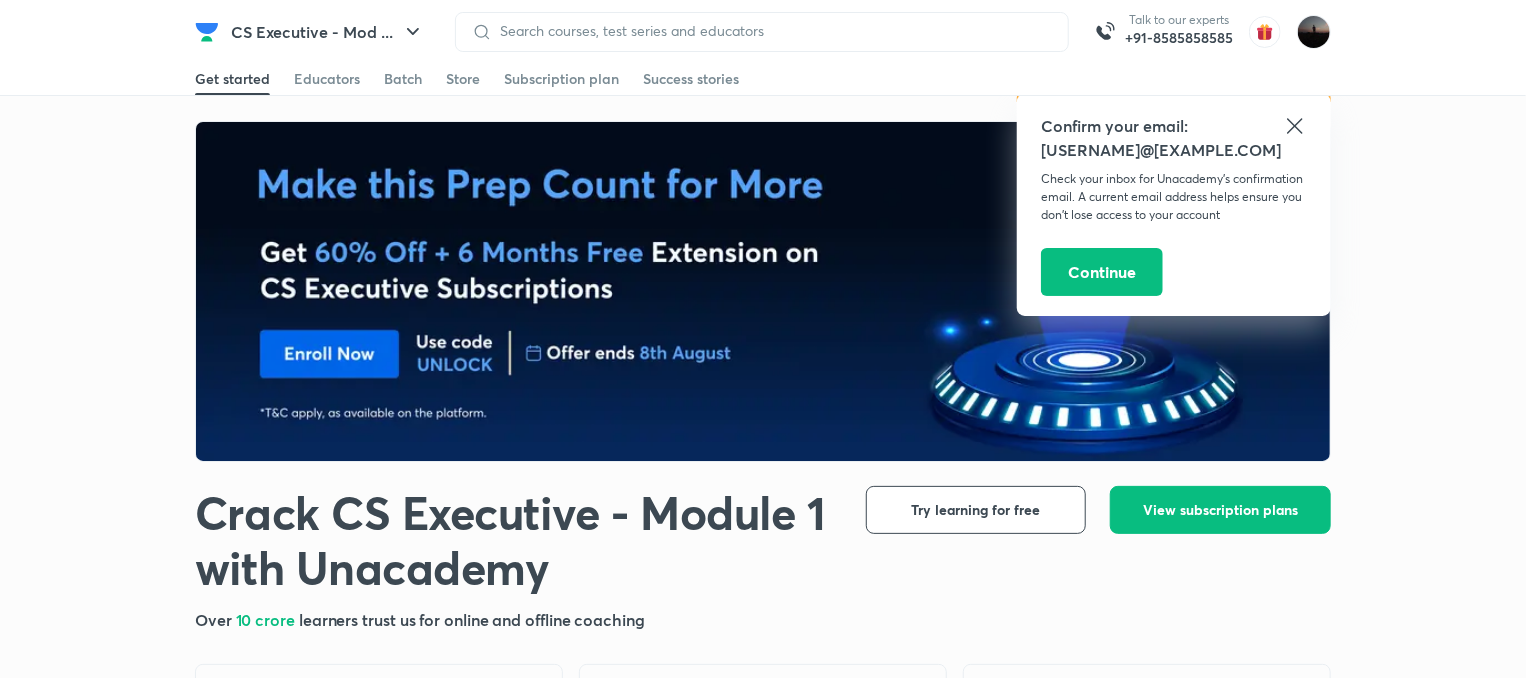 click 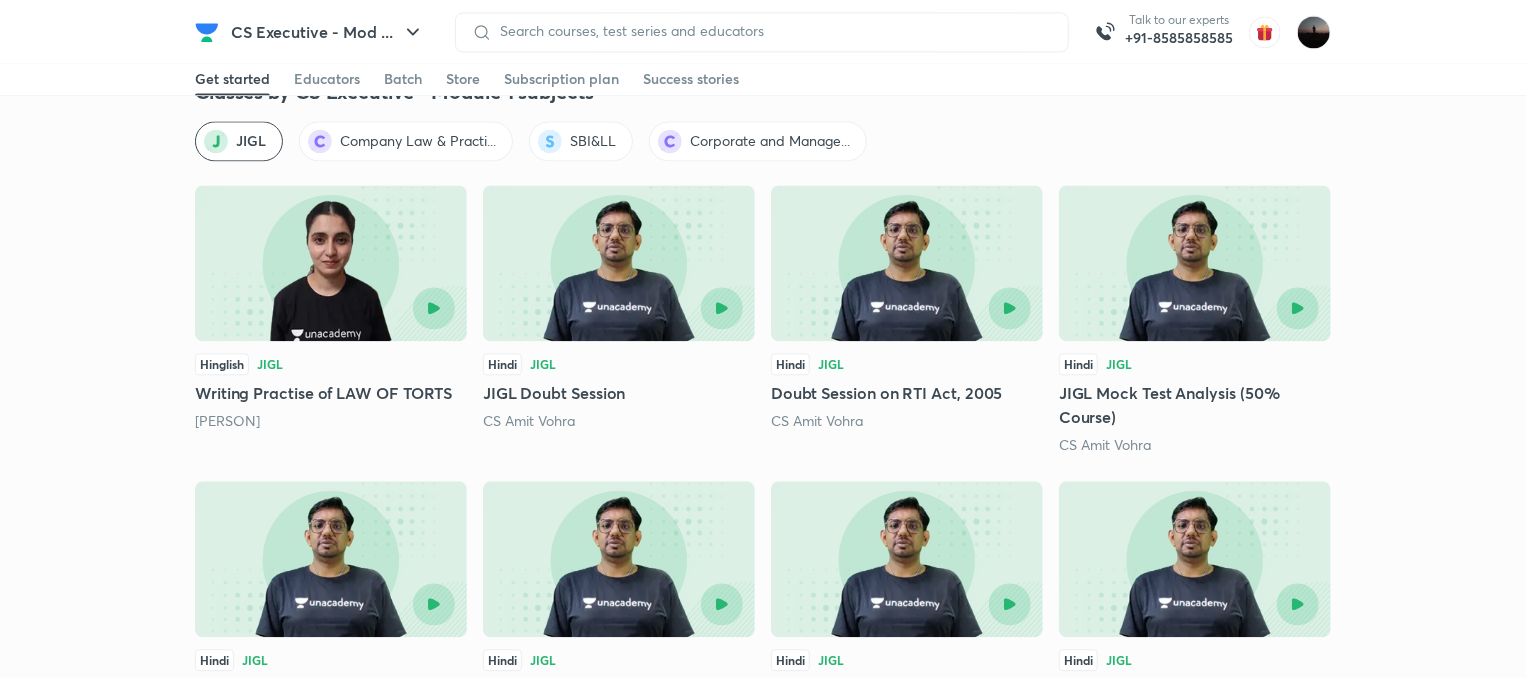 scroll, scrollTop: 0, scrollLeft: 0, axis: both 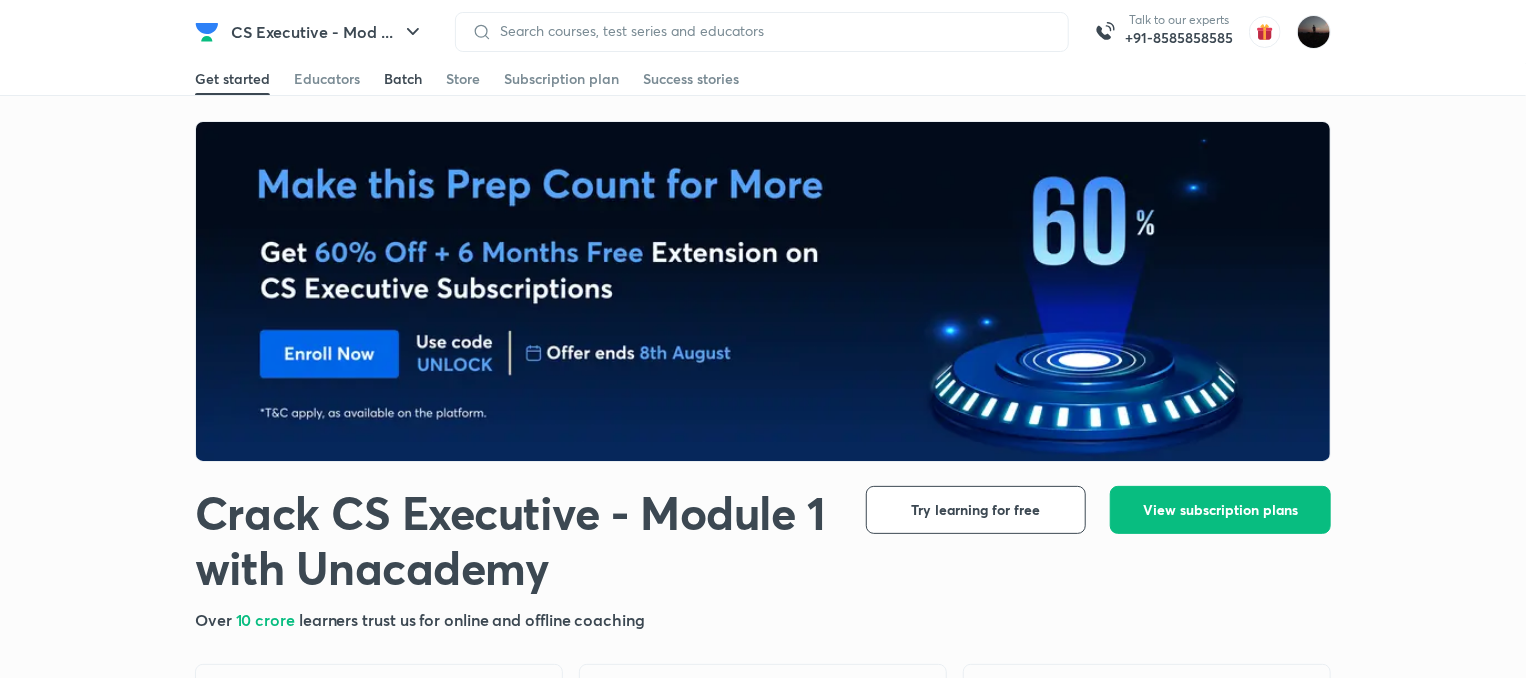 click on "Batch" at bounding box center (403, 79) 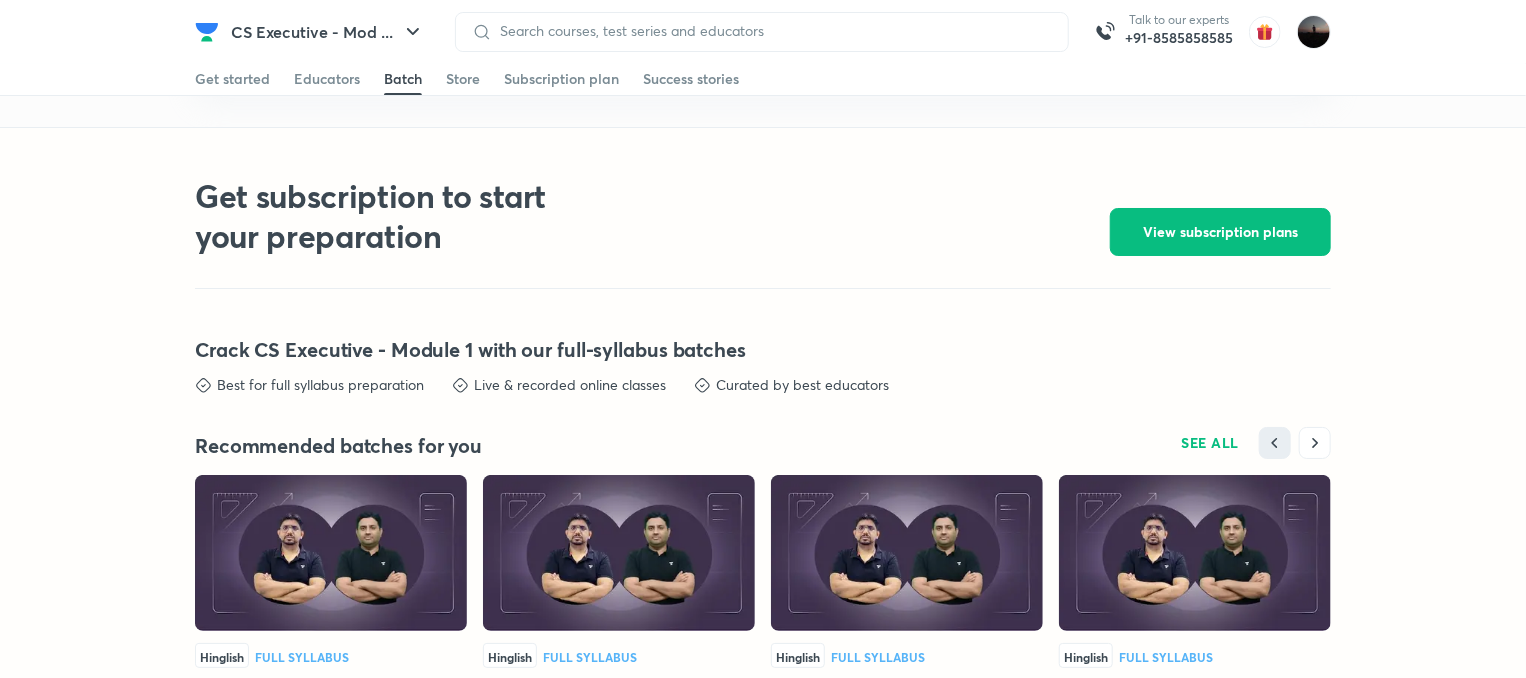 scroll, scrollTop: 3682, scrollLeft: 0, axis: vertical 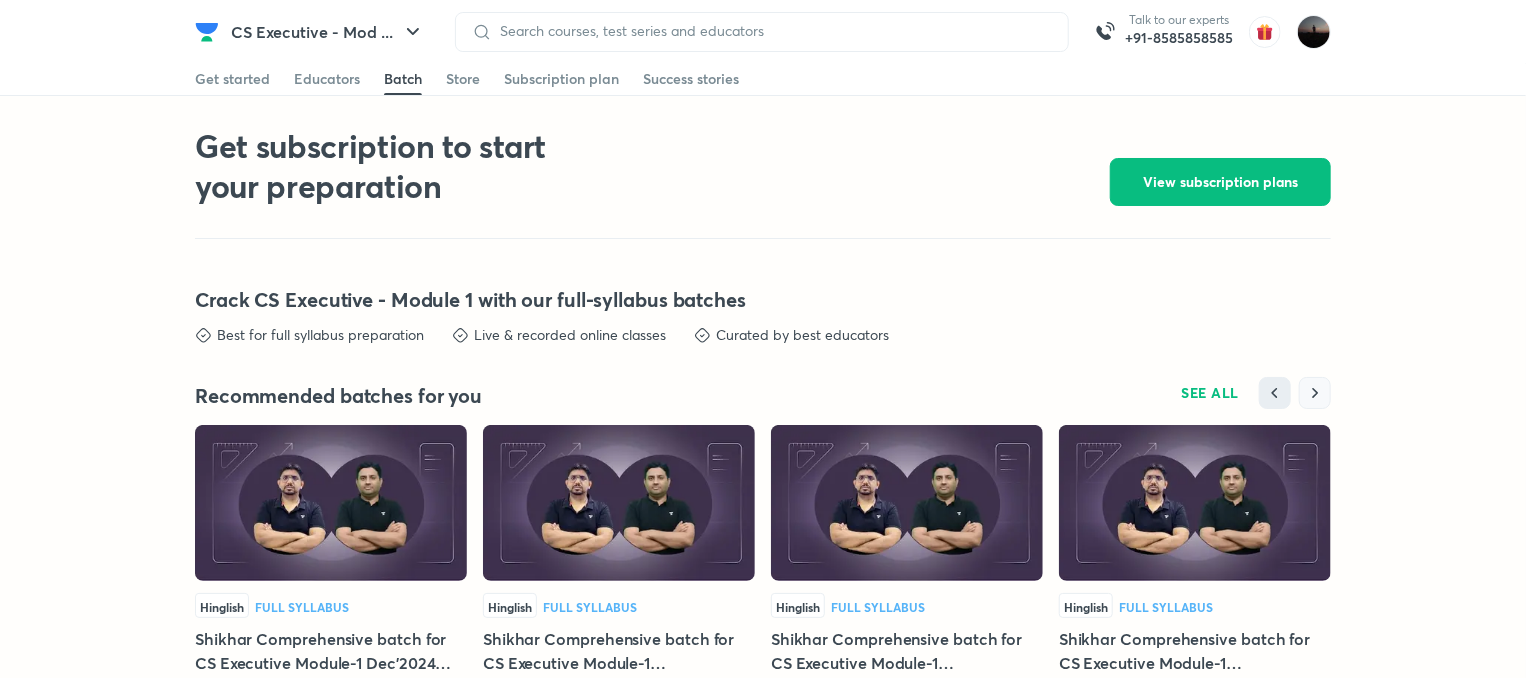 click 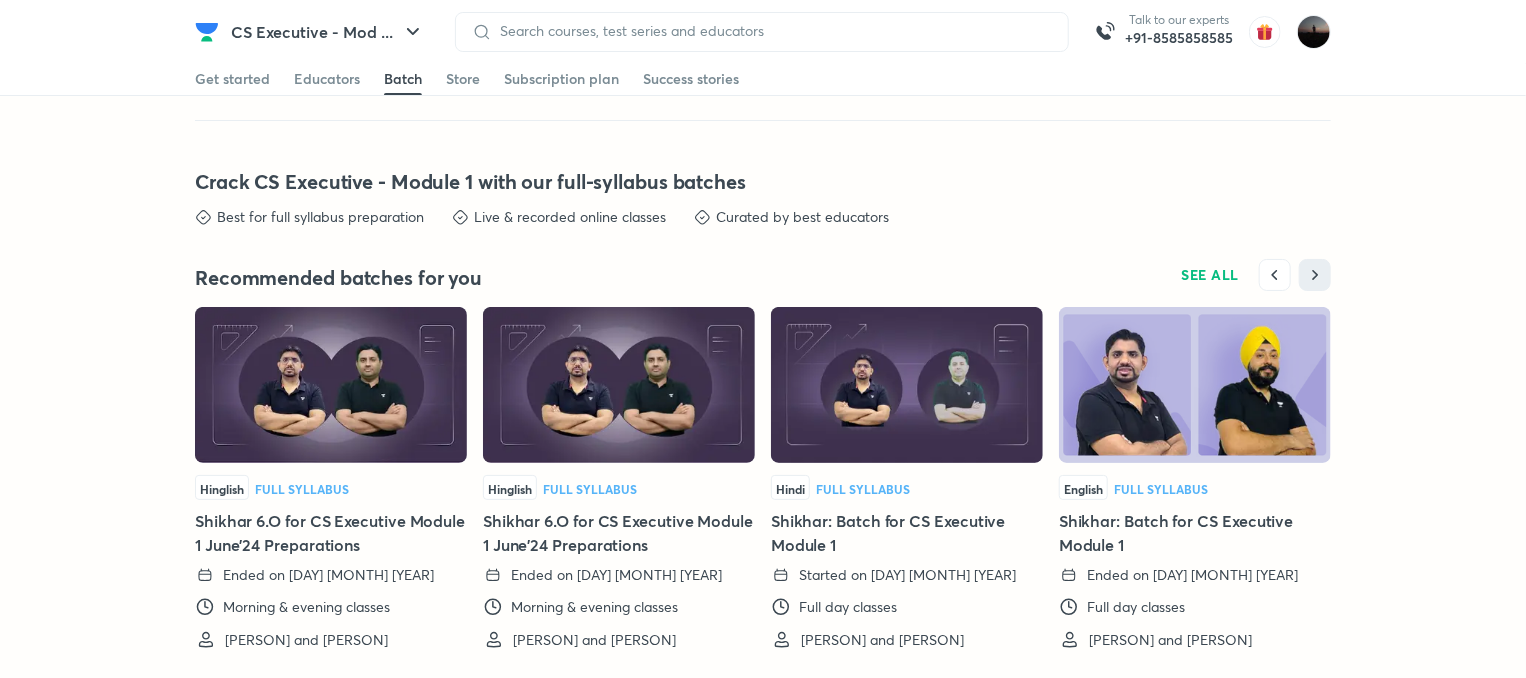 scroll, scrollTop: 3802, scrollLeft: 0, axis: vertical 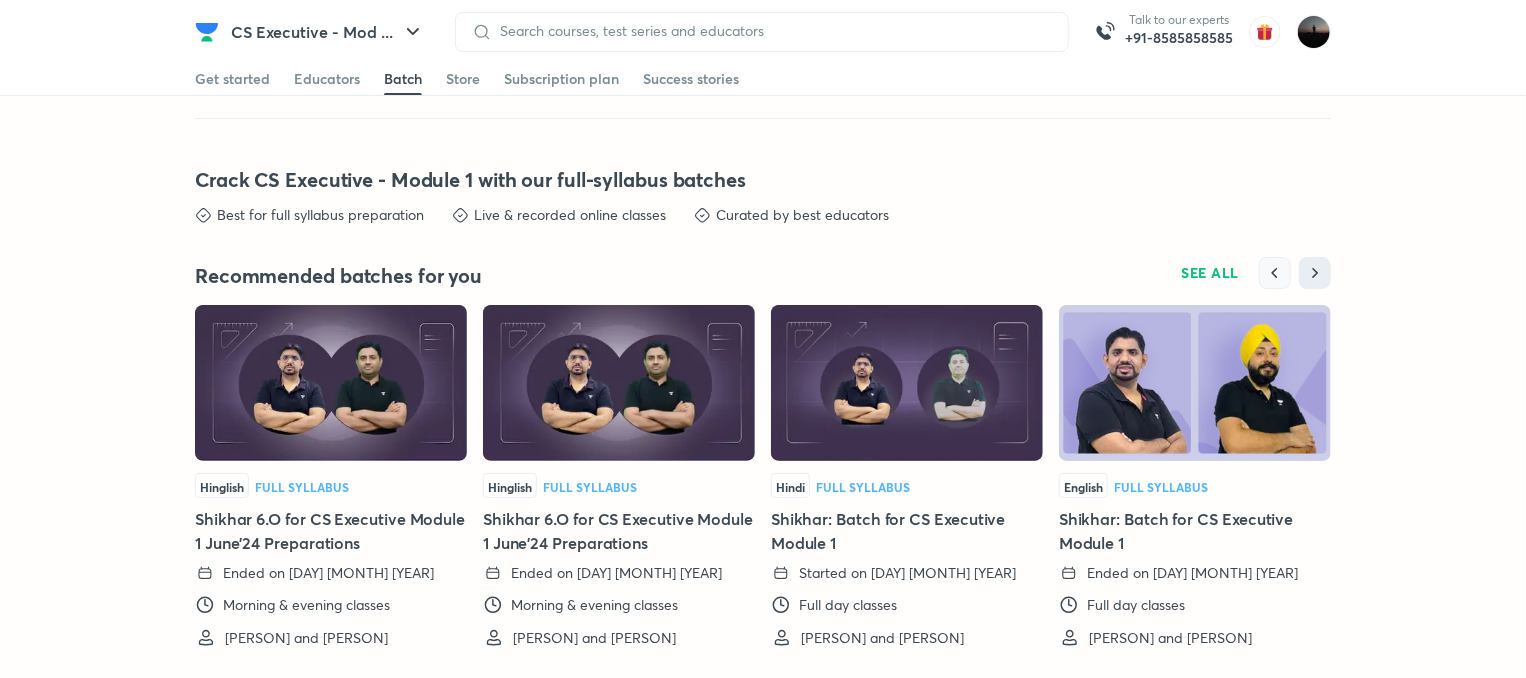 click 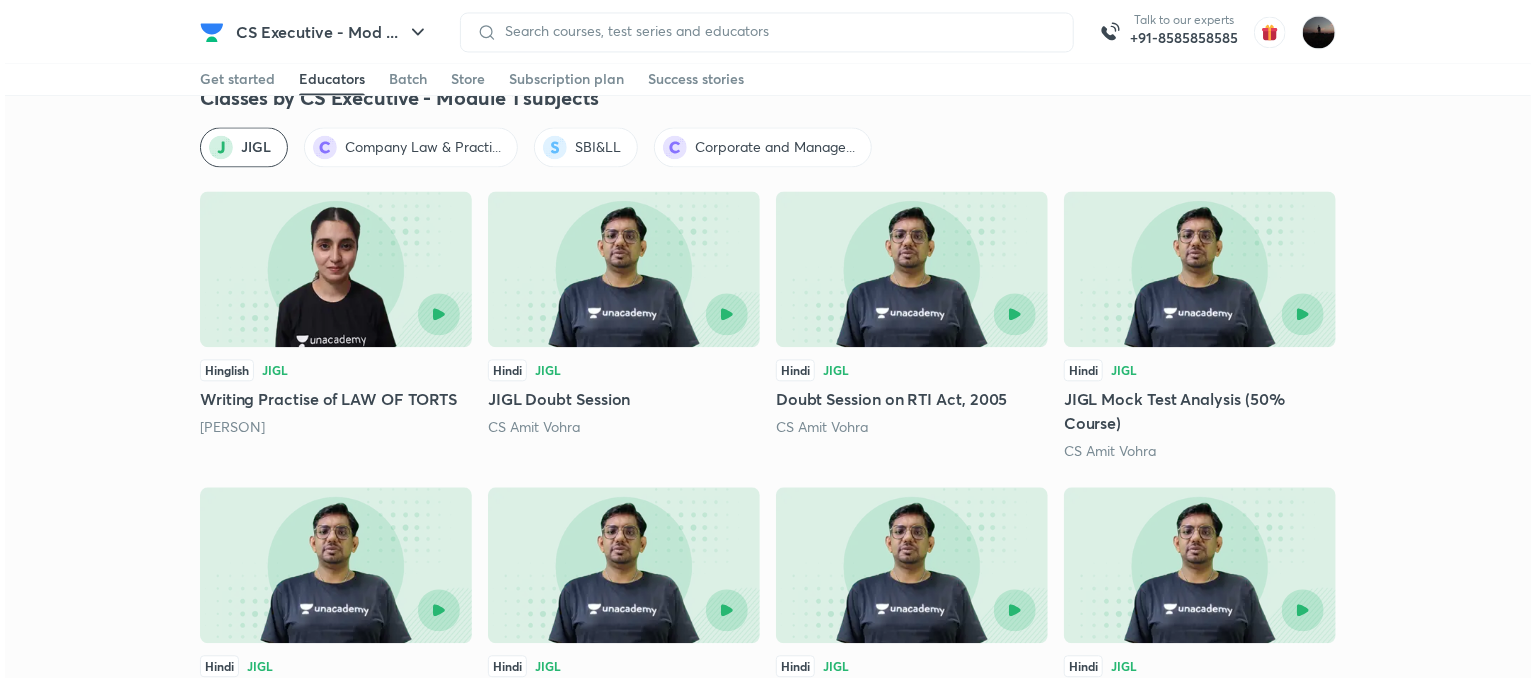 scroll, scrollTop: 1882, scrollLeft: 0, axis: vertical 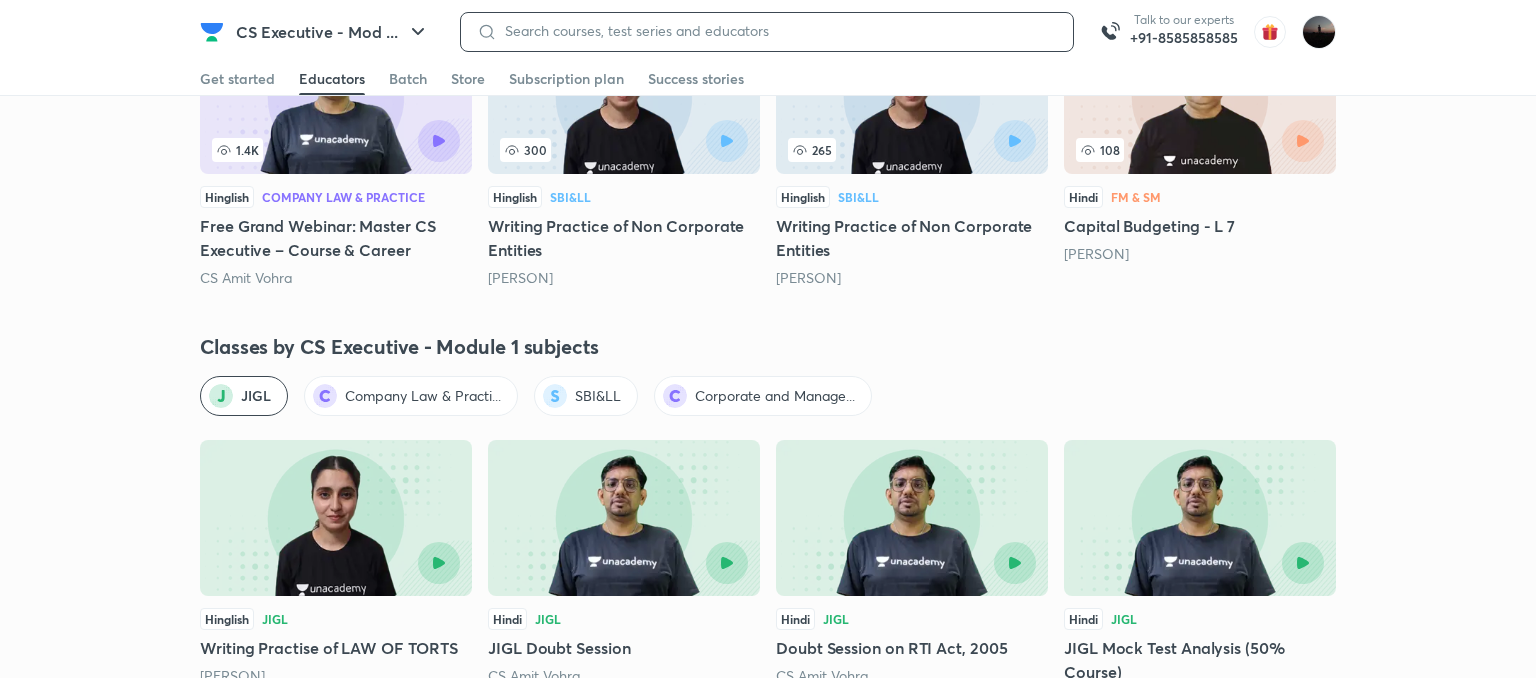 click at bounding box center [777, 31] 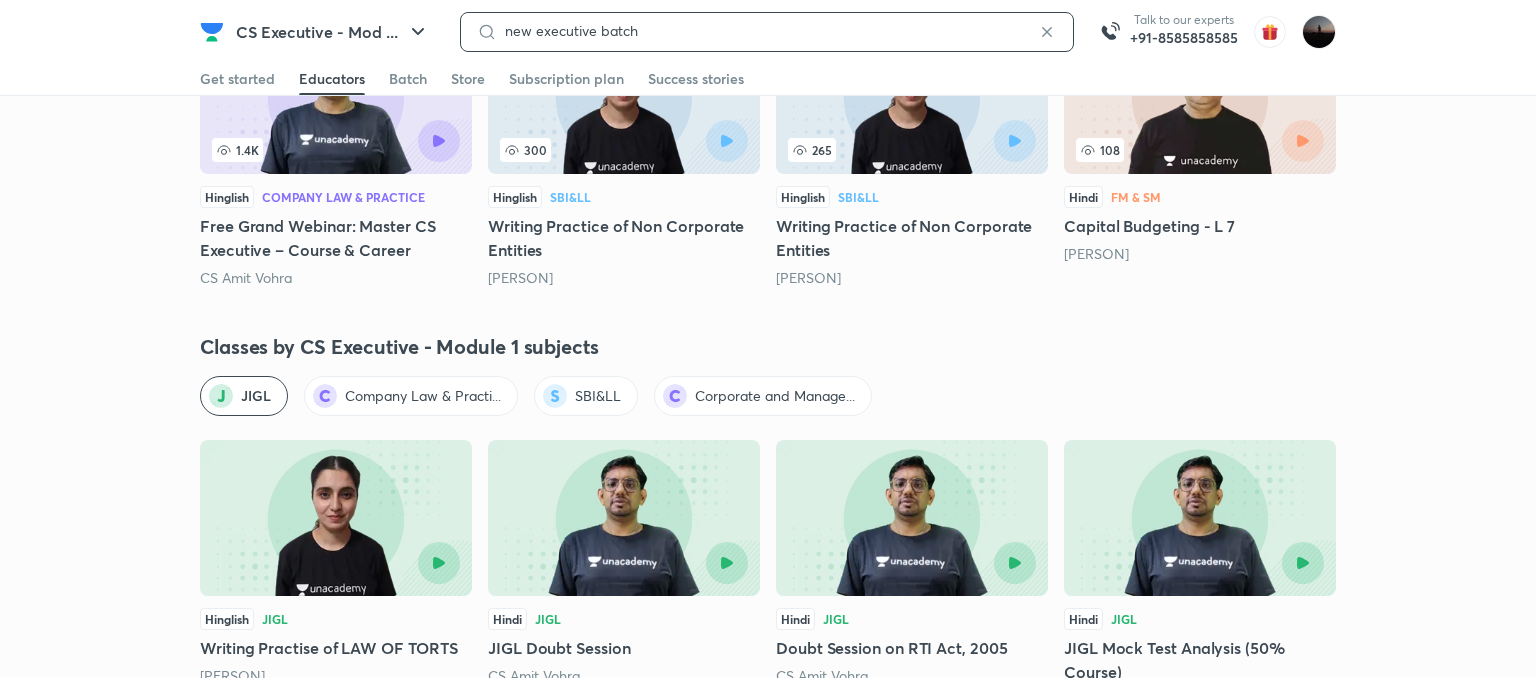 type on "new executive batch" 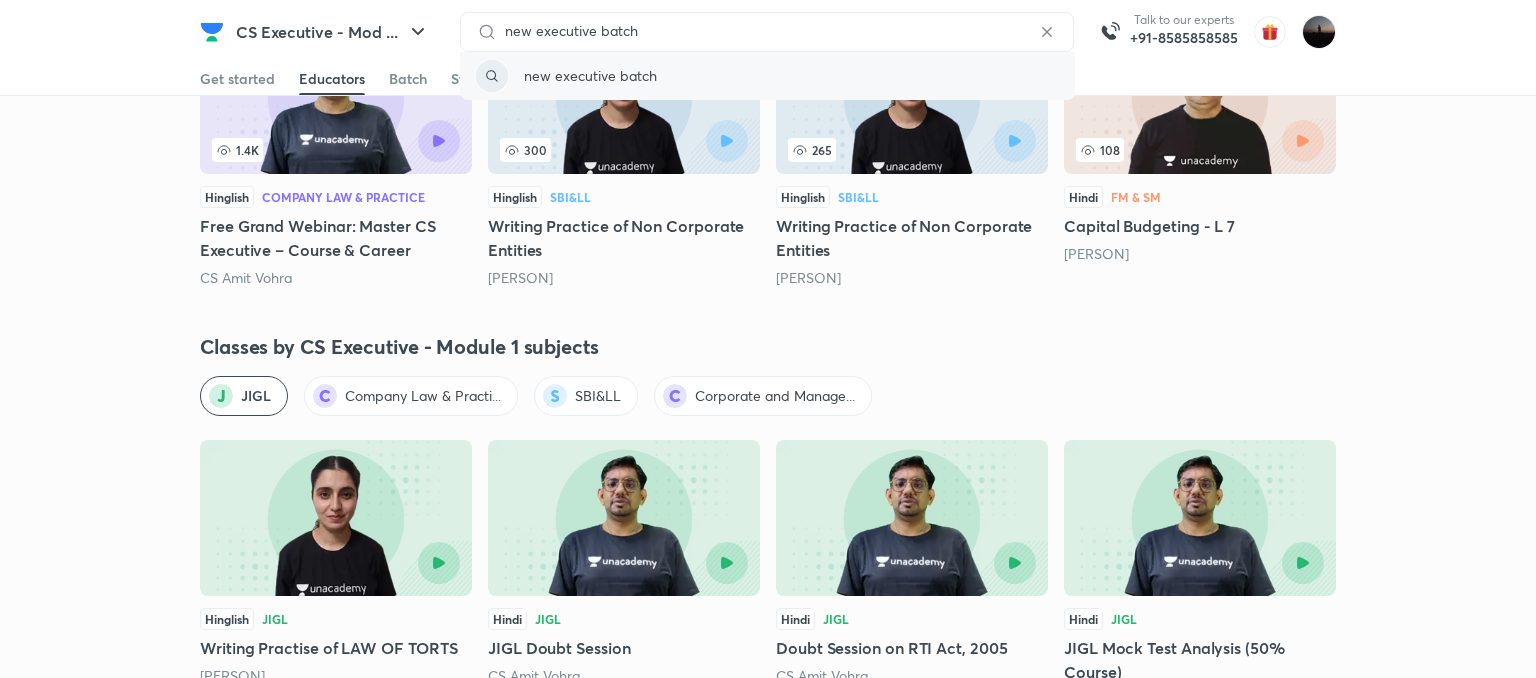 click on "new executive batch" at bounding box center (767, 76) 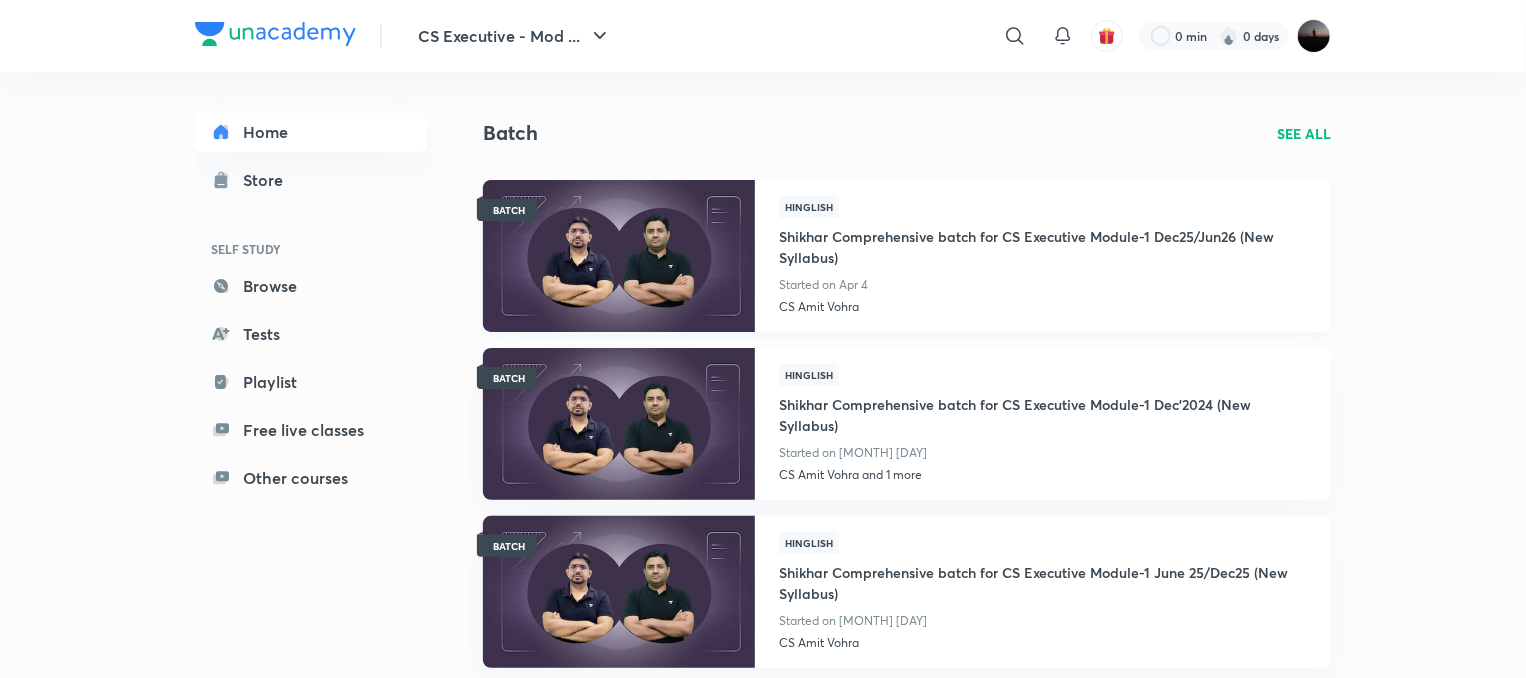 scroll, scrollTop: 0, scrollLeft: 0, axis: both 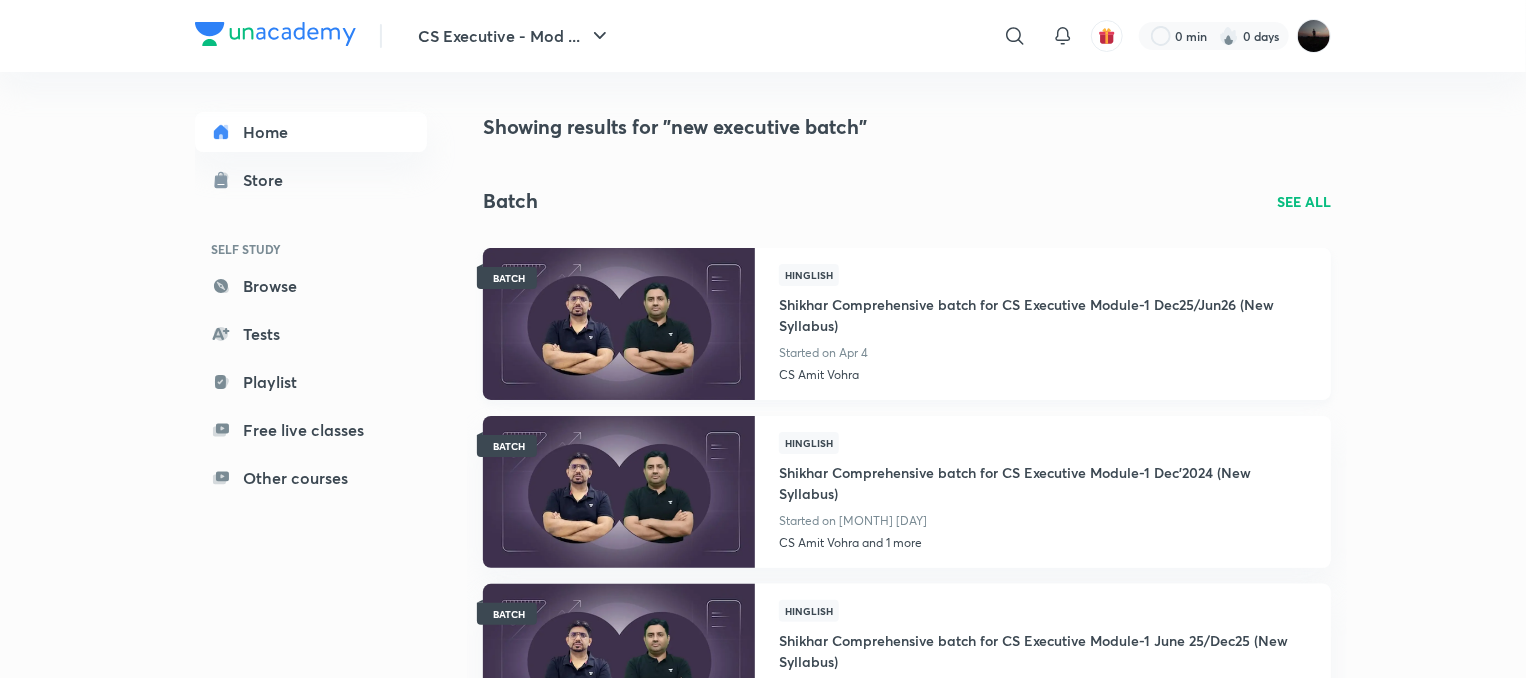 click on "Started on Apr 4" at bounding box center (1043, 353) 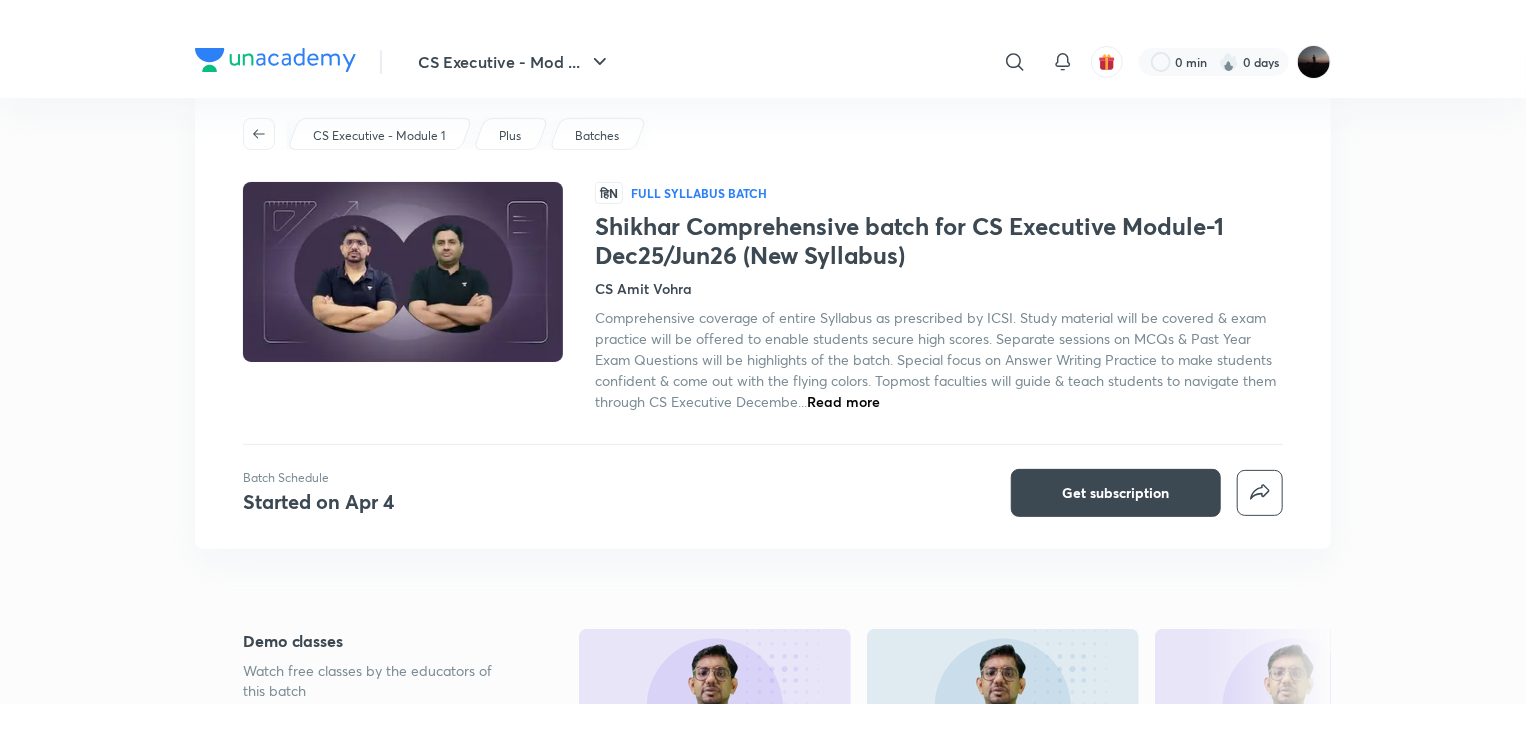 scroll, scrollTop: 0, scrollLeft: 0, axis: both 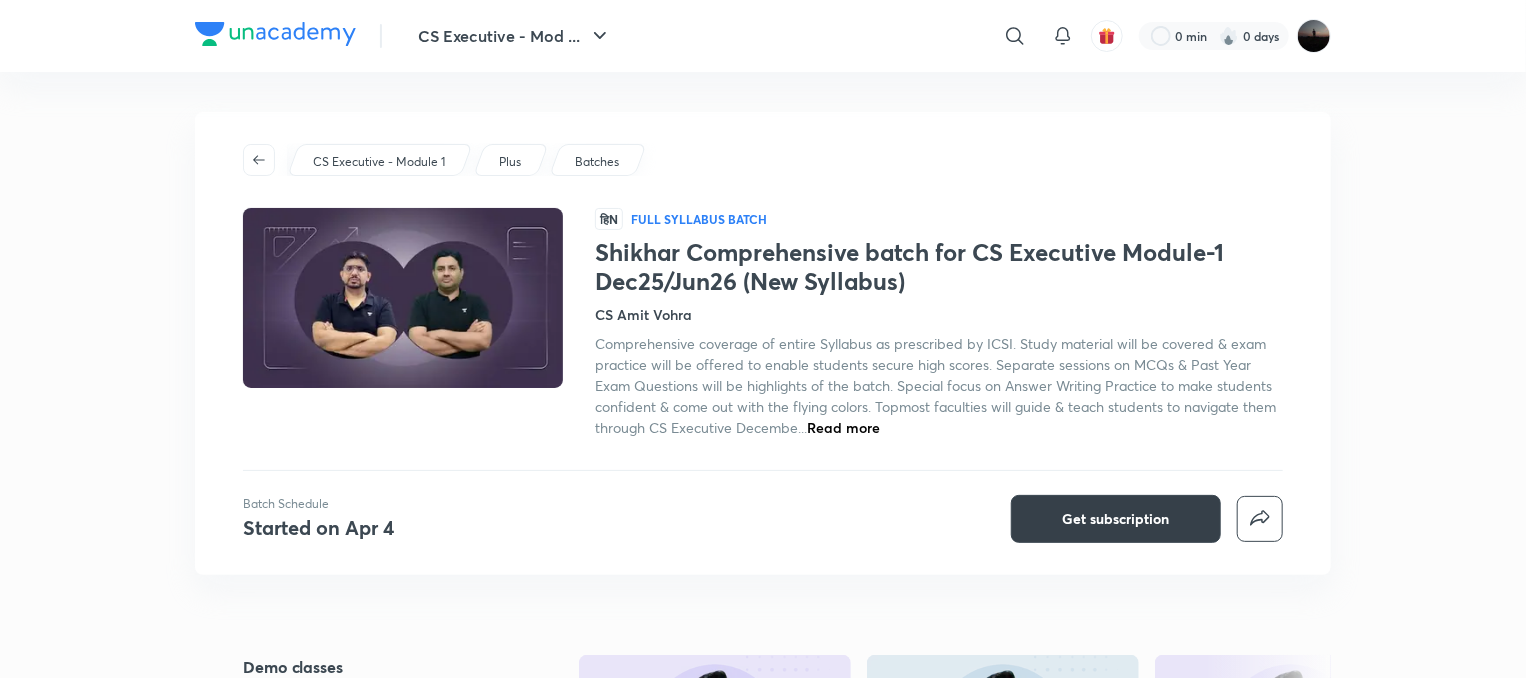 click on "Get subscription" at bounding box center [1116, 519] 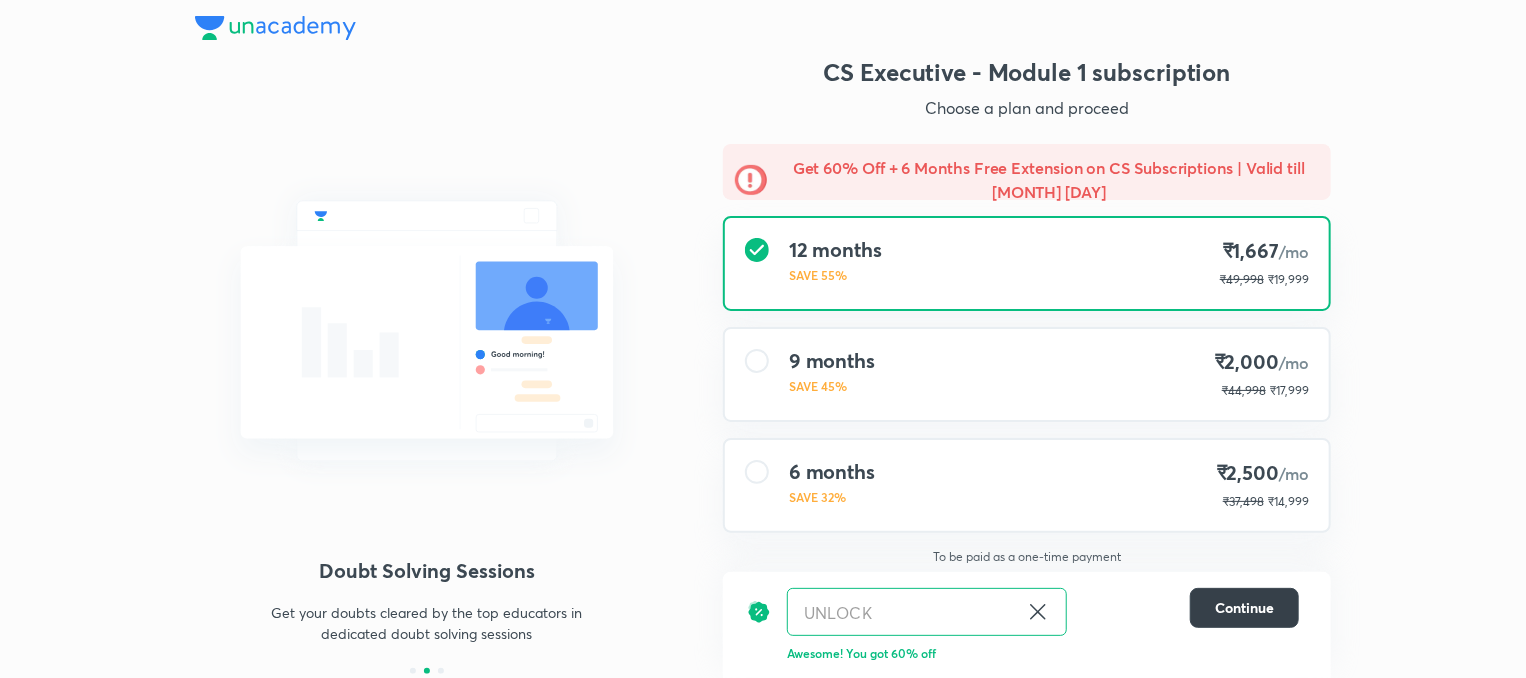 click on "Continue" at bounding box center (1244, 608) 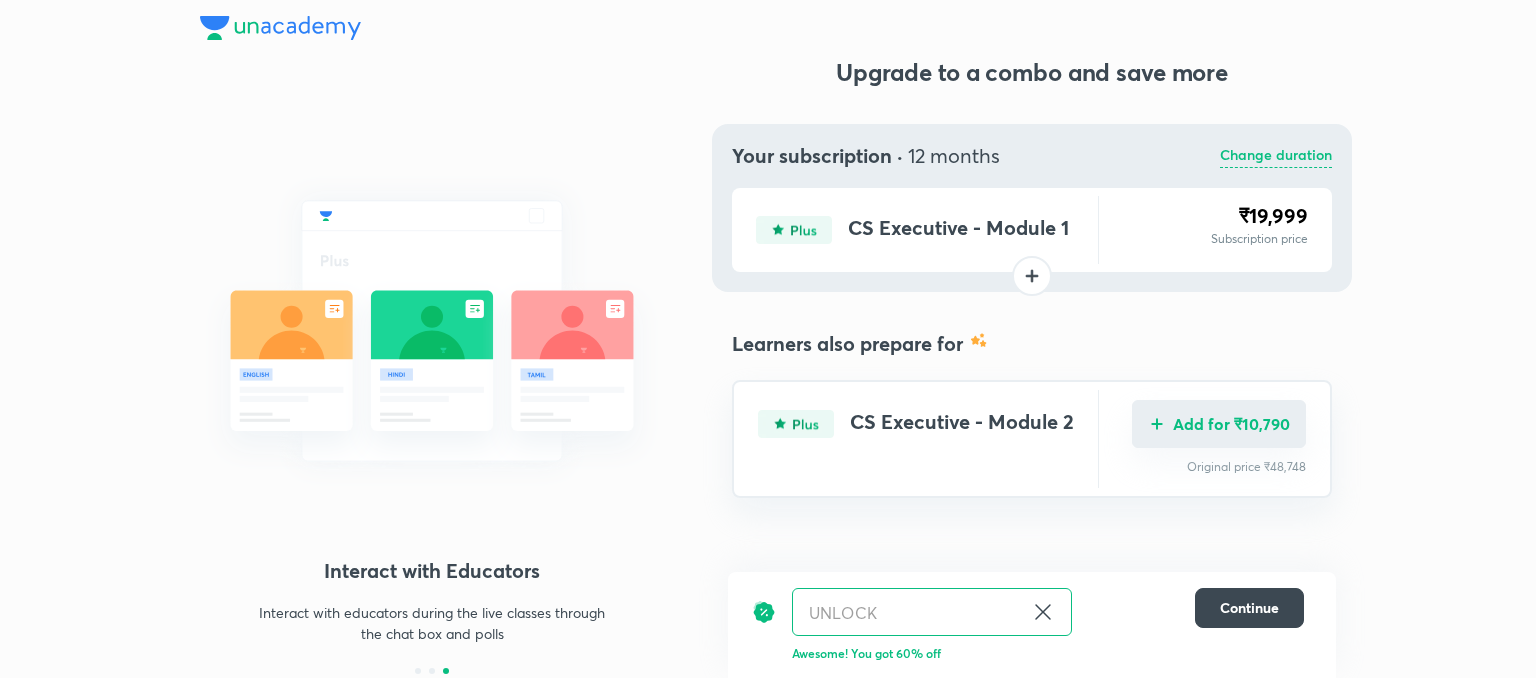 click on "Add for ₹10,790" at bounding box center [1219, 424] 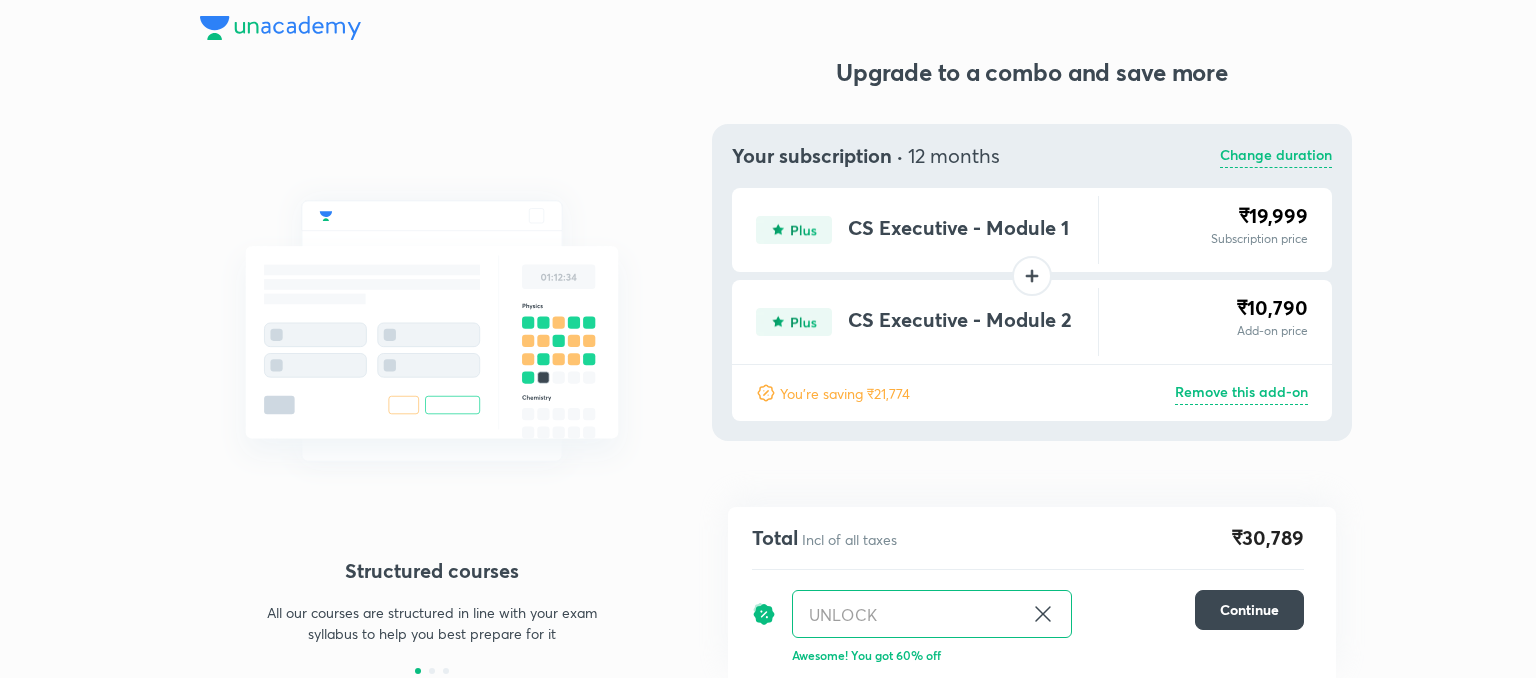 click on "Your subscription · 12 months Change duration CS Executive - Module 1 ₹19,999 Subscription price CS Executive - Module 2 ₹10,790 Add-on price You're saving ₹21,774 Remove this add-on" at bounding box center [1032, 282] 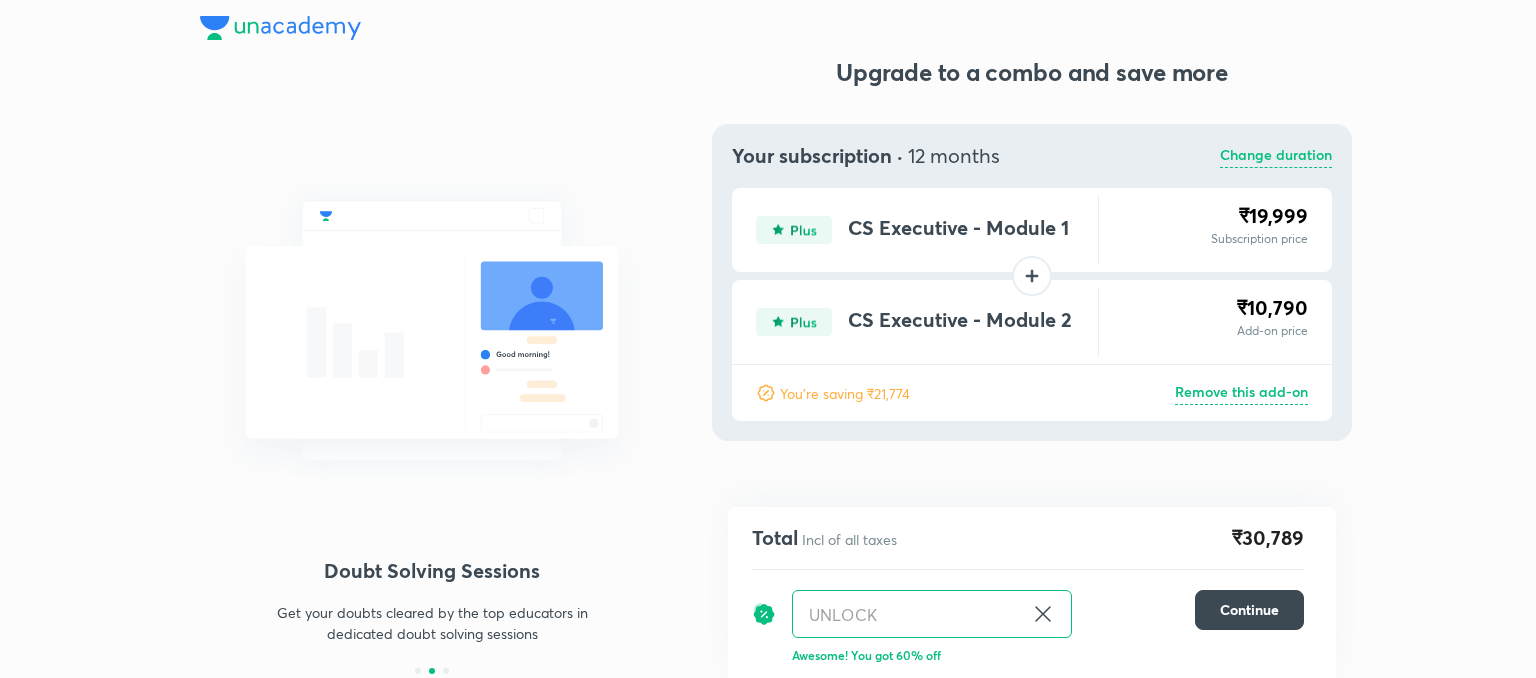 click on "Change duration" at bounding box center [1276, 156] 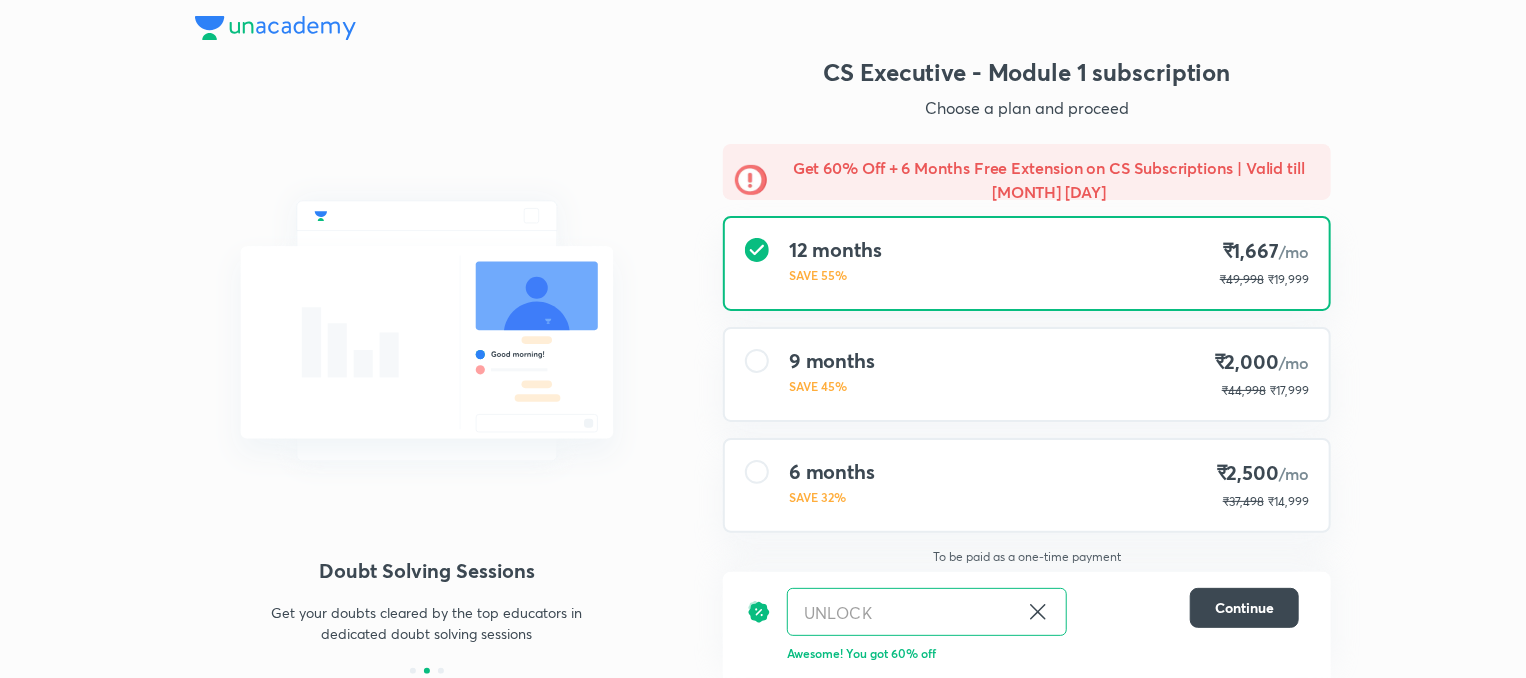 click on "[DURATION] SAVE 32% ₹2,500 /mo ₹37,498 ₹14,999" at bounding box center [1027, 485] 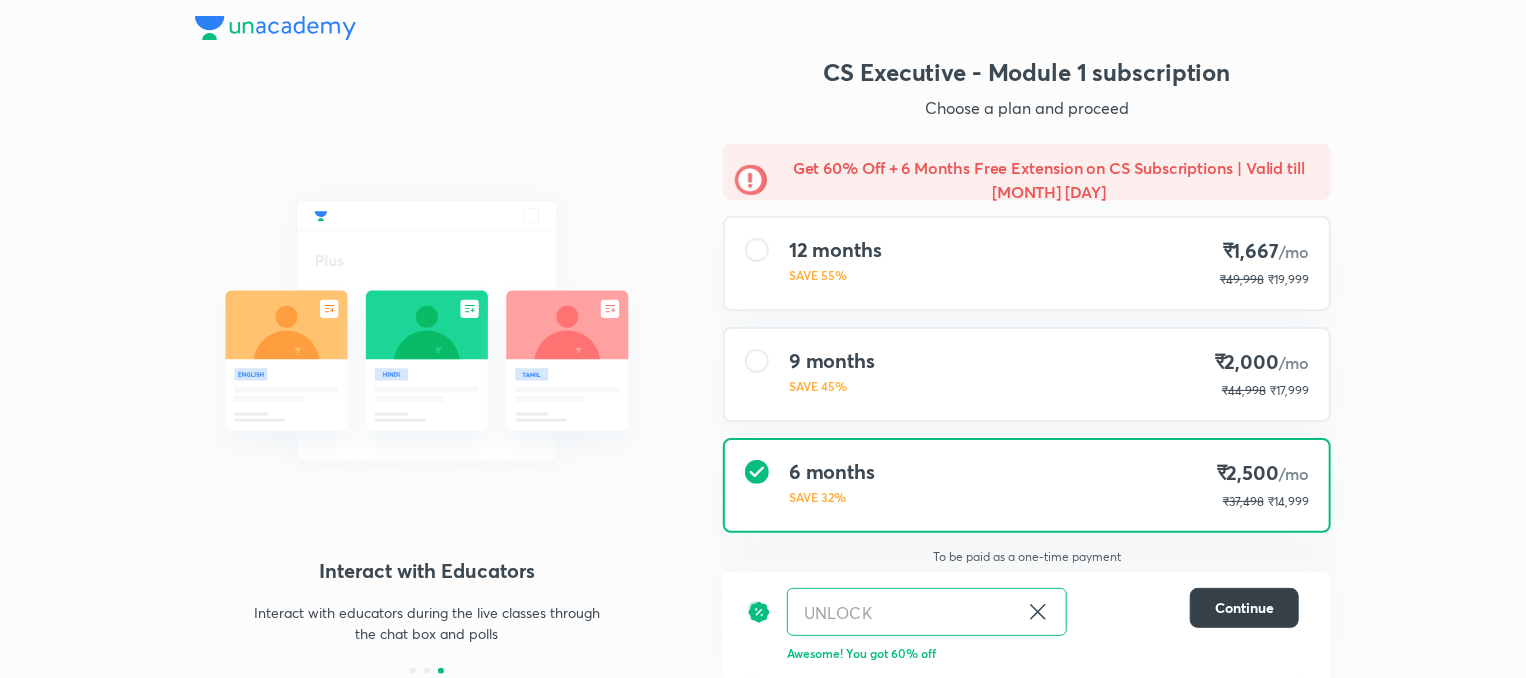 click on "Continue" at bounding box center [1244, 608] 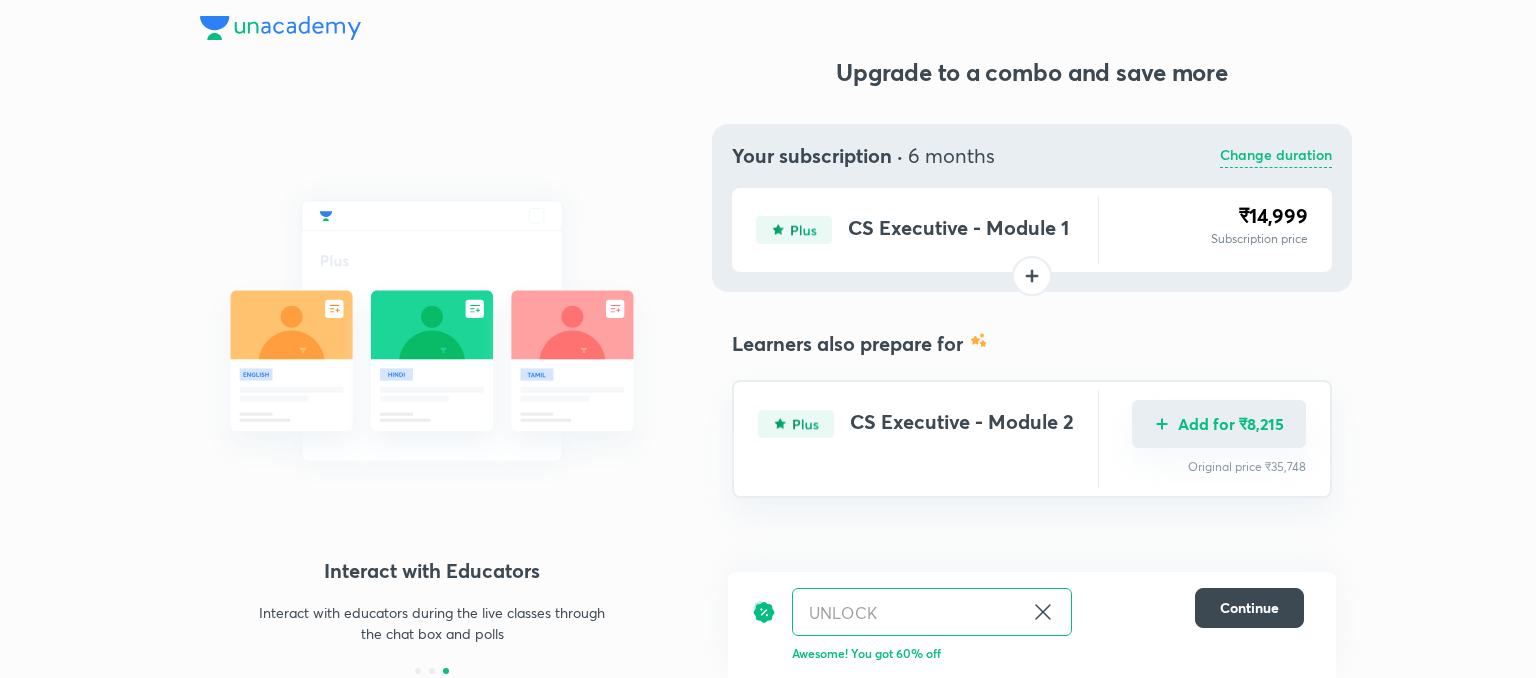 click at bounding box center [1162, 424] 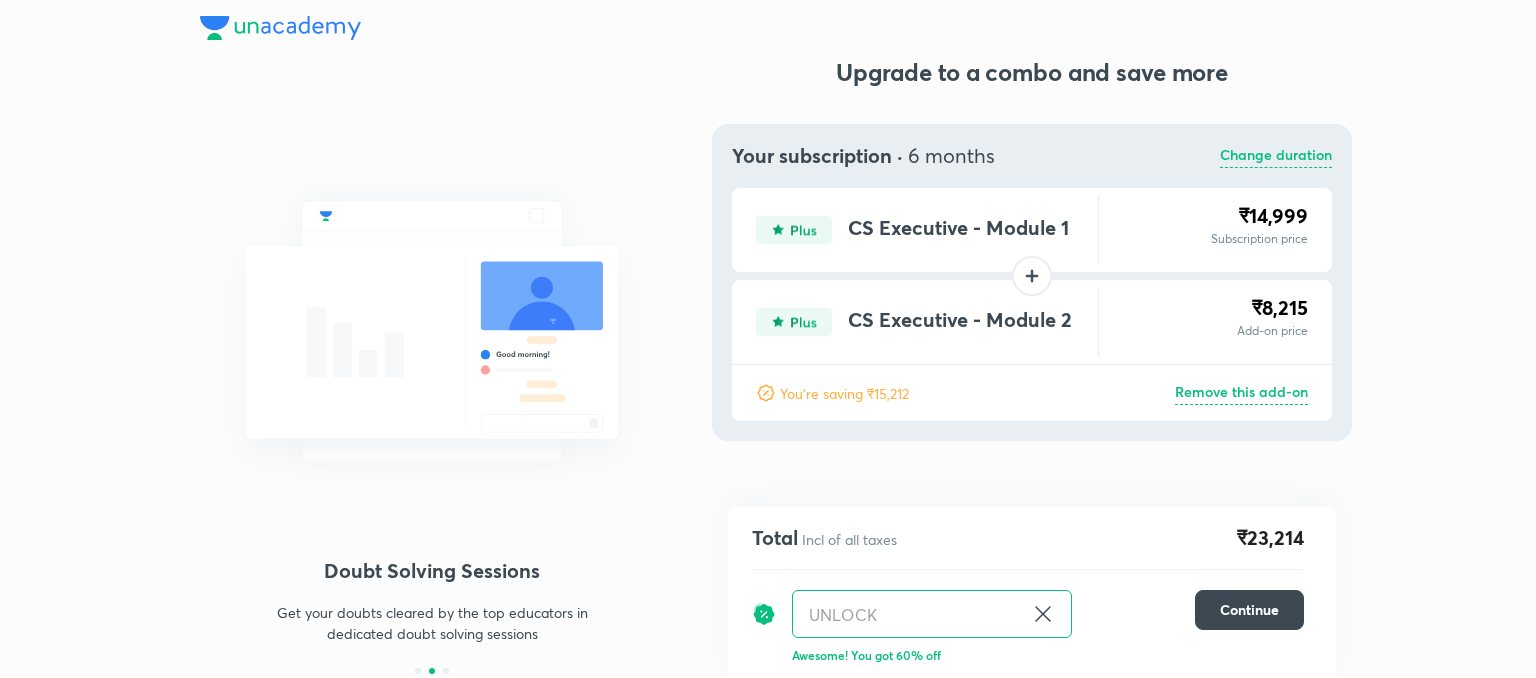 click on "Change duration" at bounding box center [1276, 156] 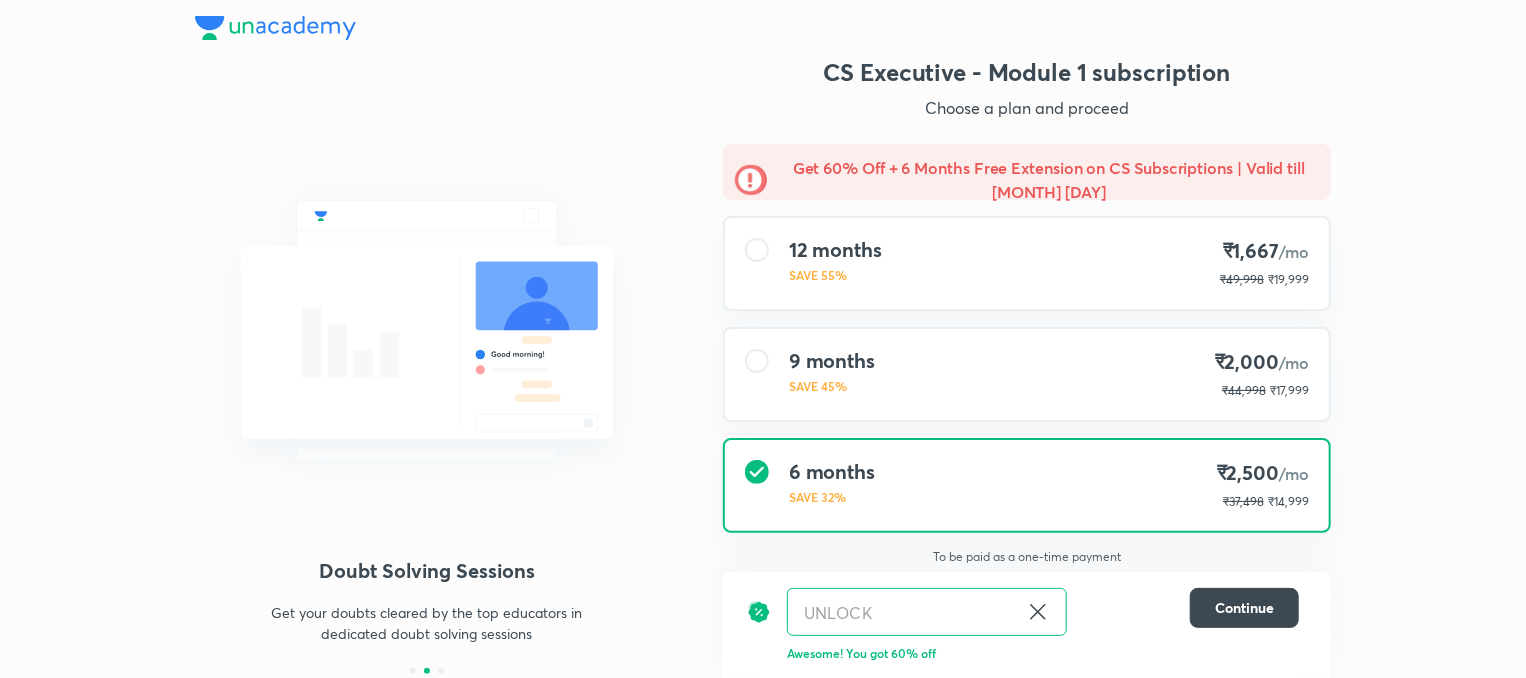 click on "[DURATION] SAVE 45% ₹2,000  /mo ₹44,998 ₹17,999" at bounding box center [1027, 374] 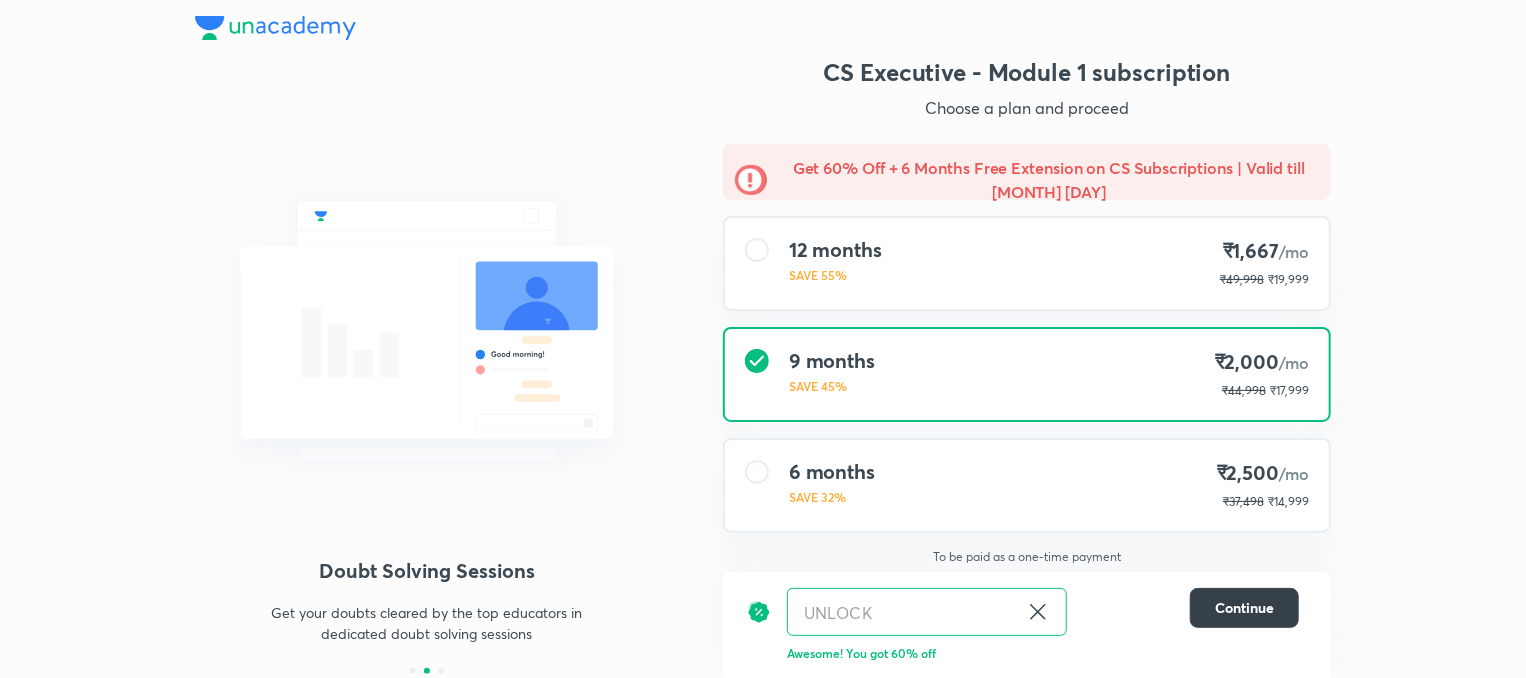 click on "Continue" at bounding box center [1244, 608] 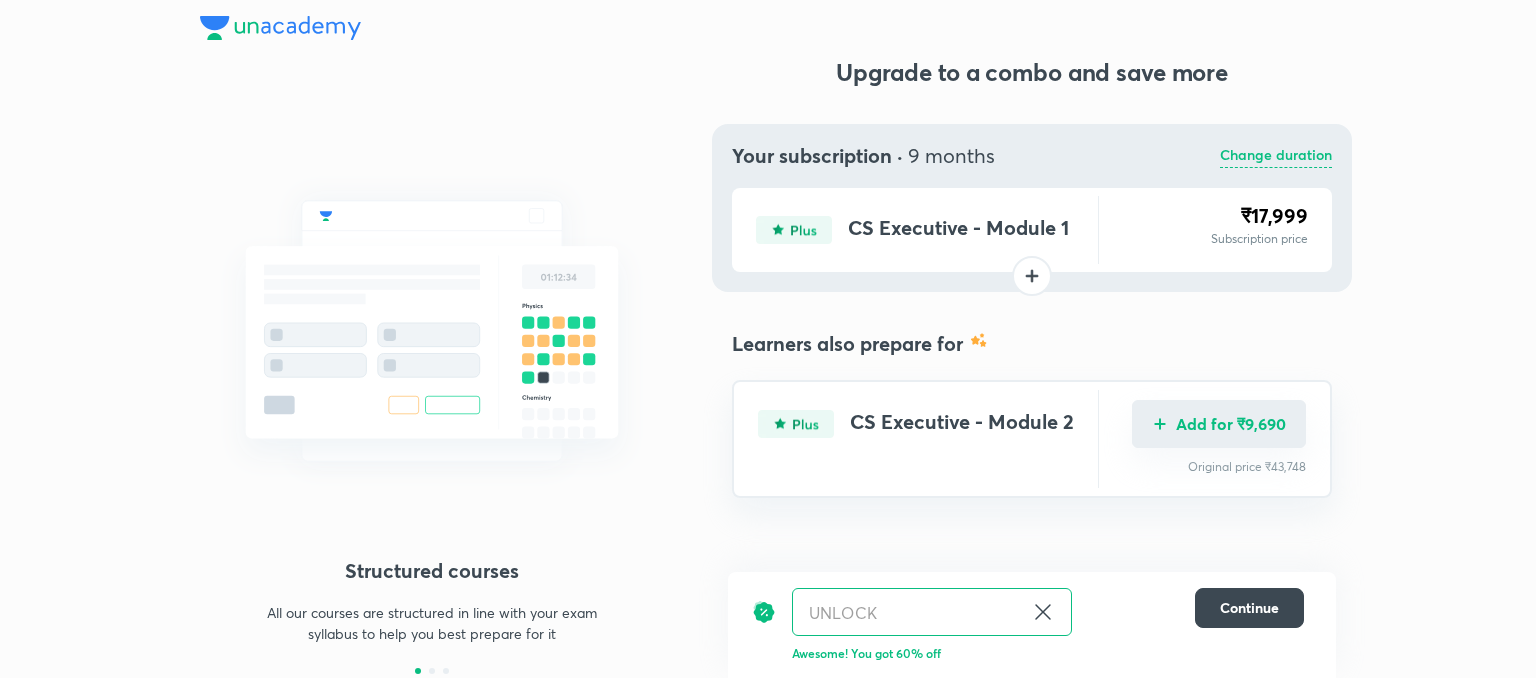 click on "Add for ₹9,690" at bounding box center [1219, 424] 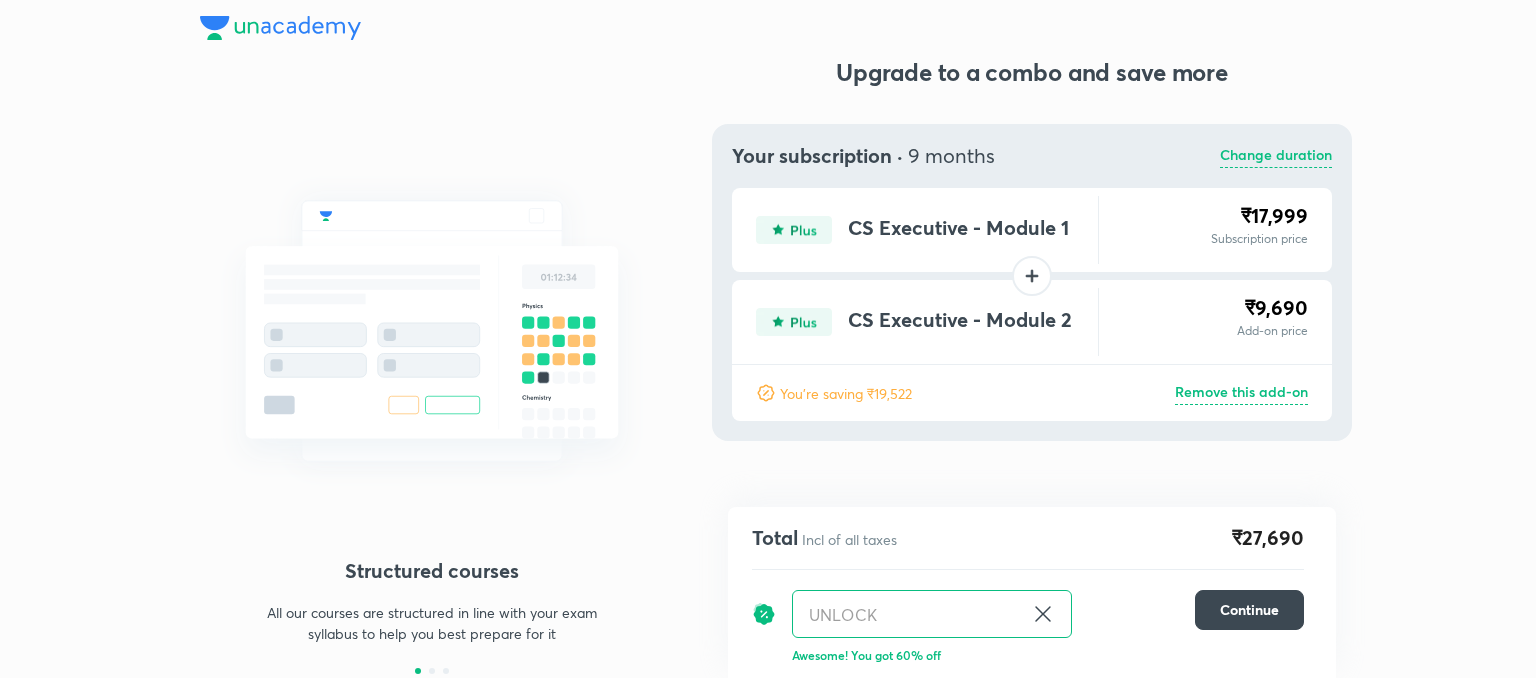 click on "Total Incl of all taxes ₹27,690" at bounding box center (1028, 538) 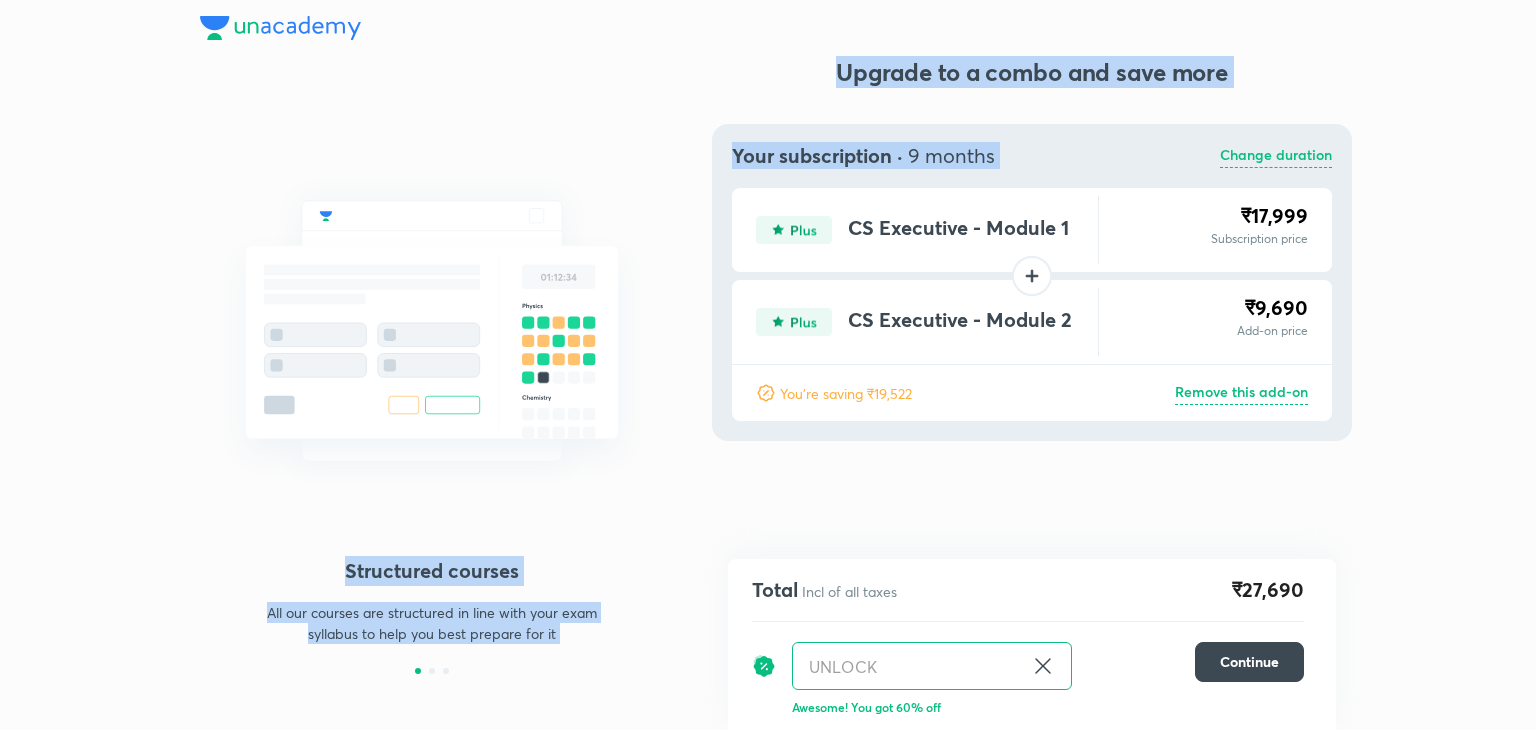 drag, startPoint x: 1508, startPoint y: 21, endPoint x: 1117, endPoint y: 129, distance: 405.64148 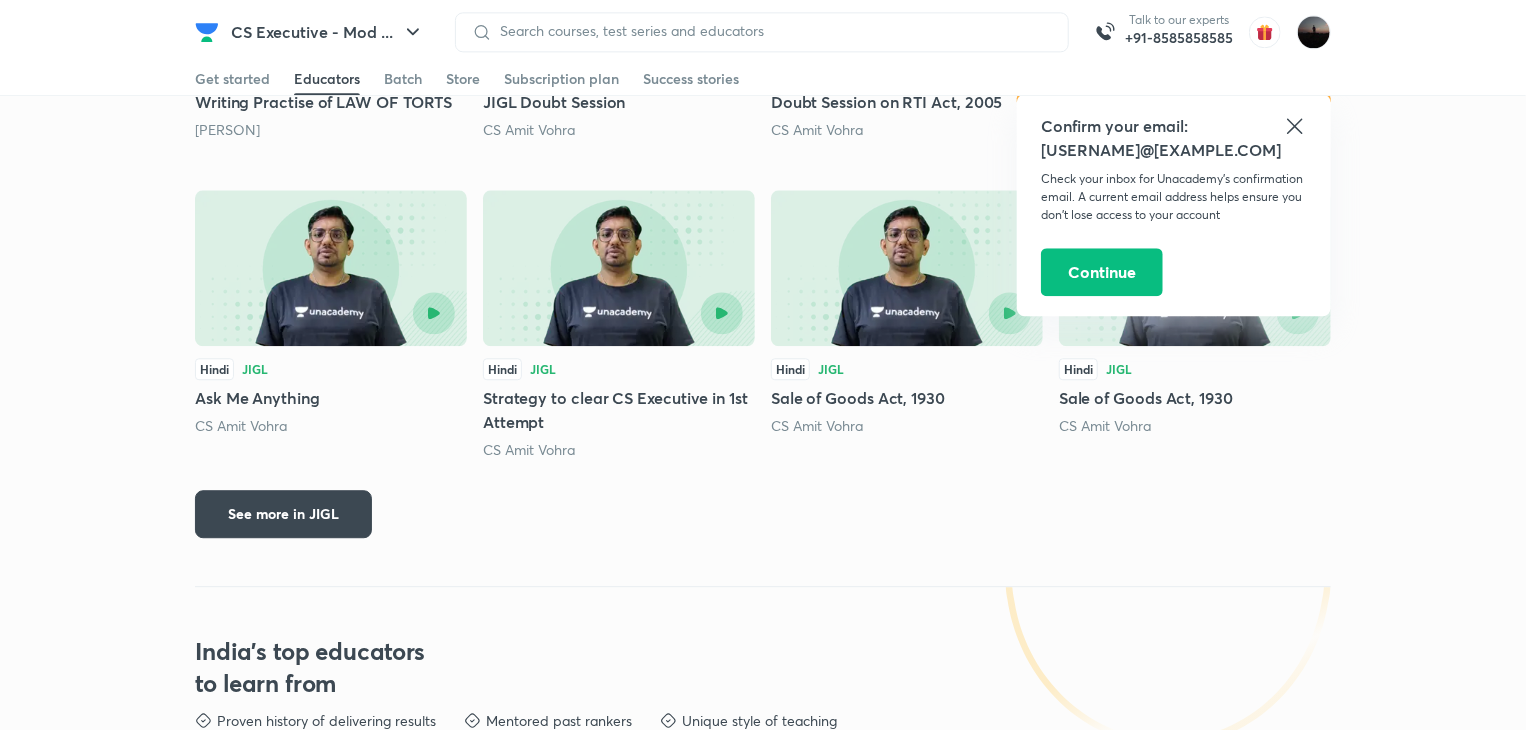 scroll, scrollTop: 2388, scrollLeft: 0, axis: vertical 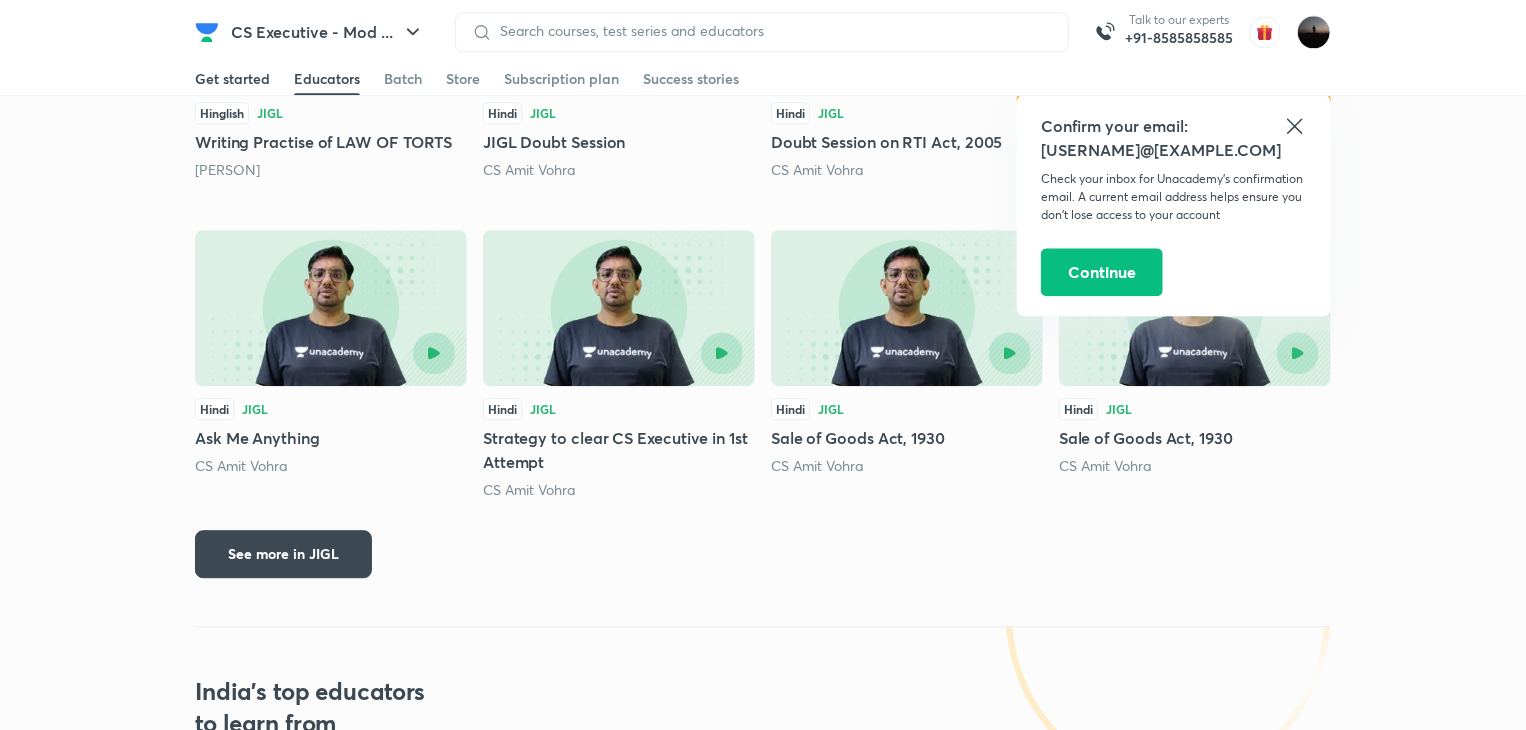 click on "Get started" at bounding box center (232, 79) 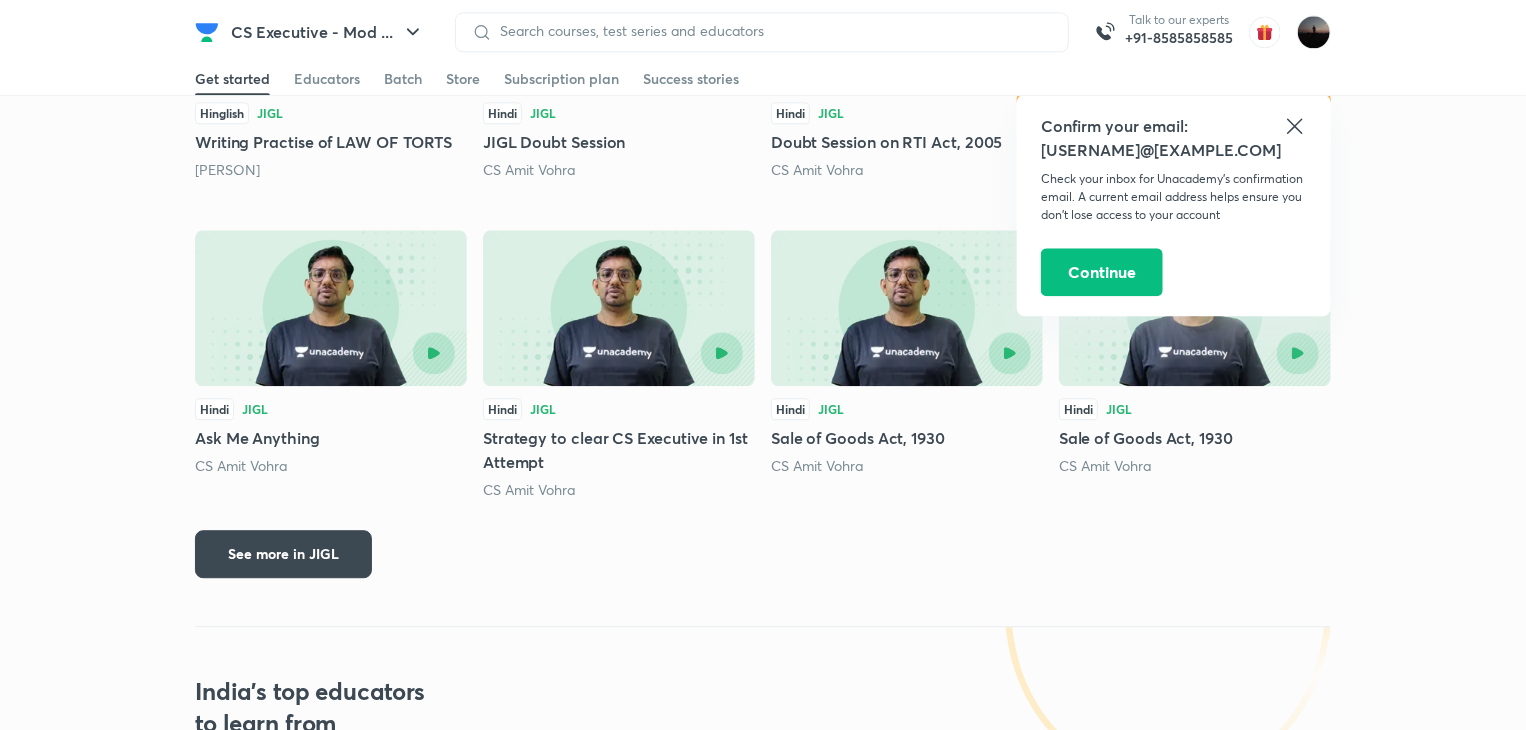 scroll, scrollTop: 0, scrollLeft: 0, axis: both 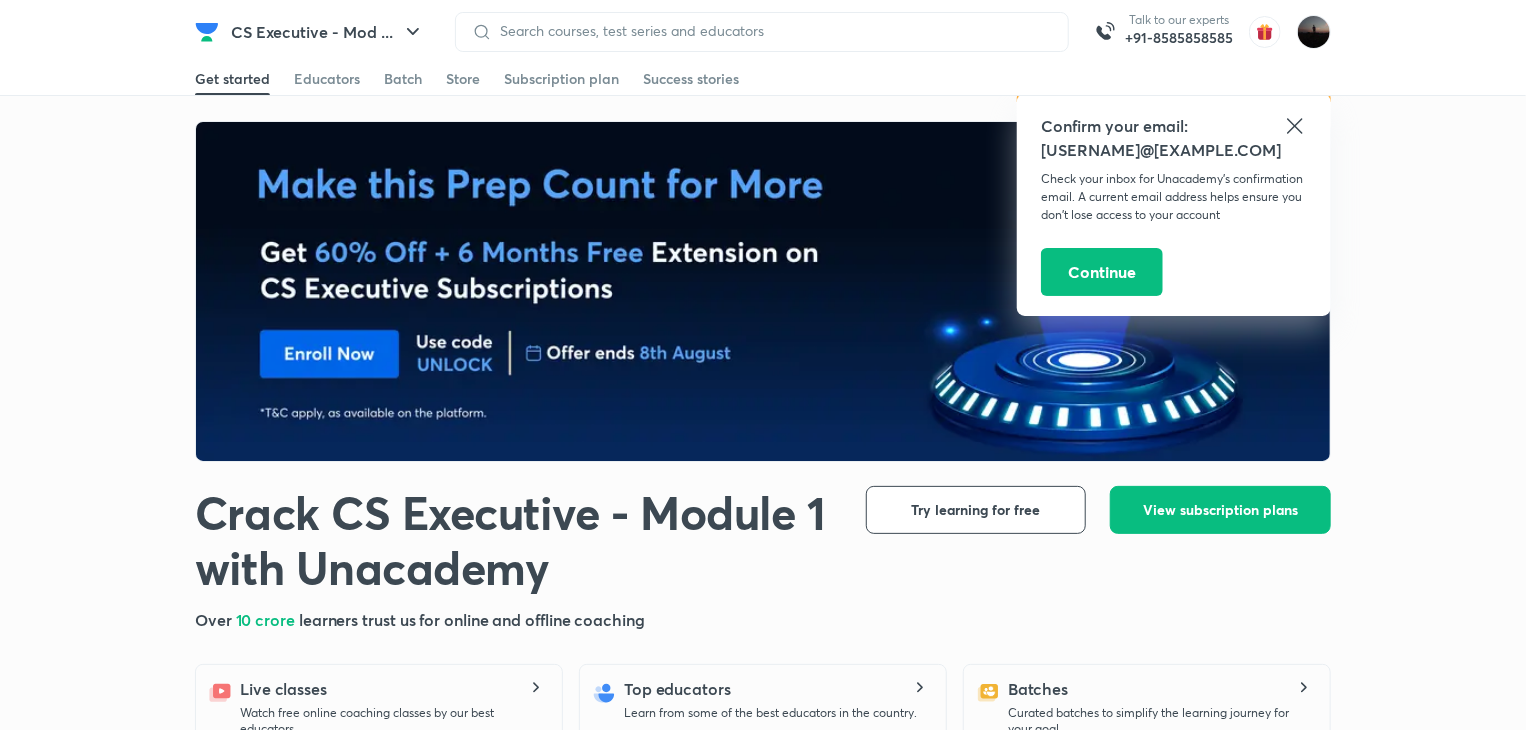 click at bounding box center [764, 292] 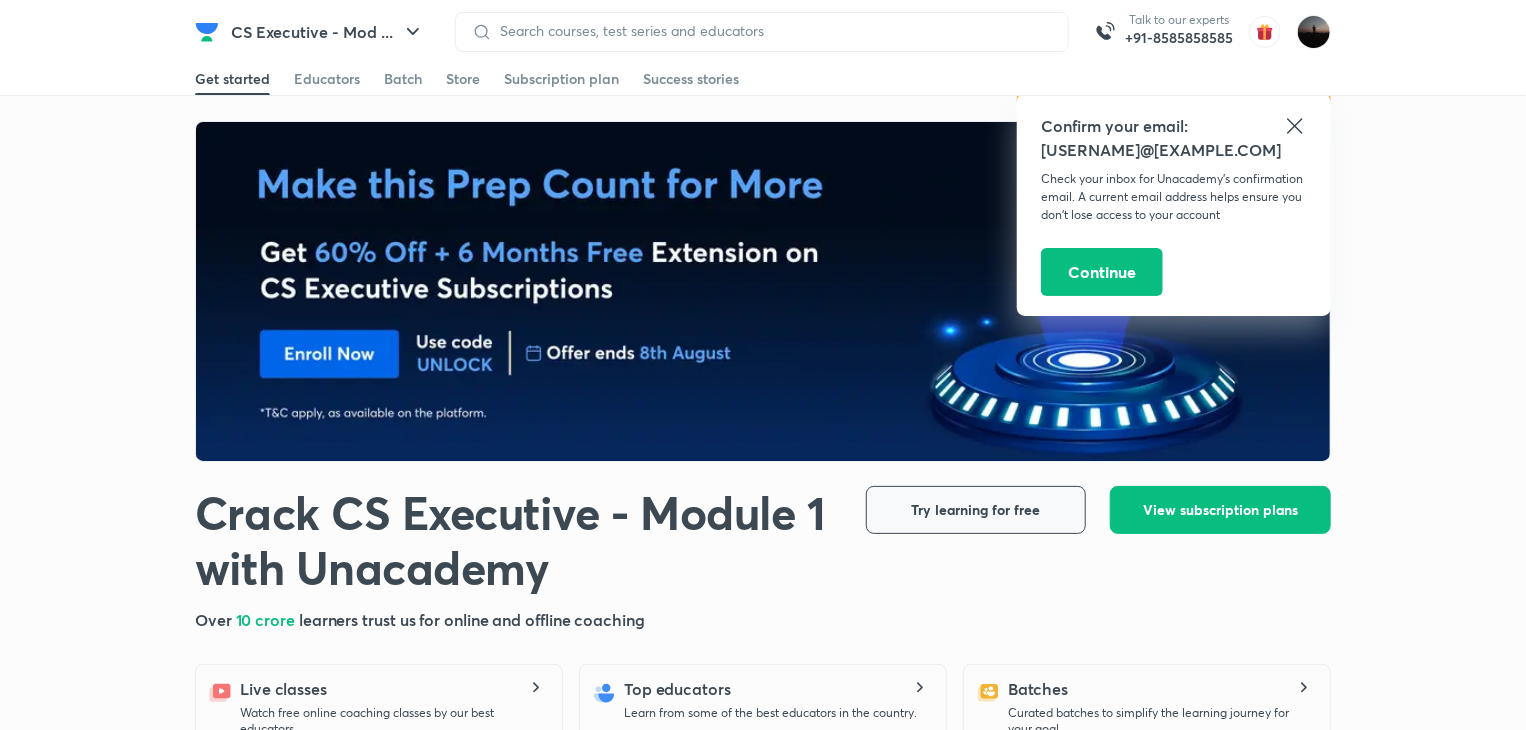 click on "Try learning for free" at bounding box center [976, 510] 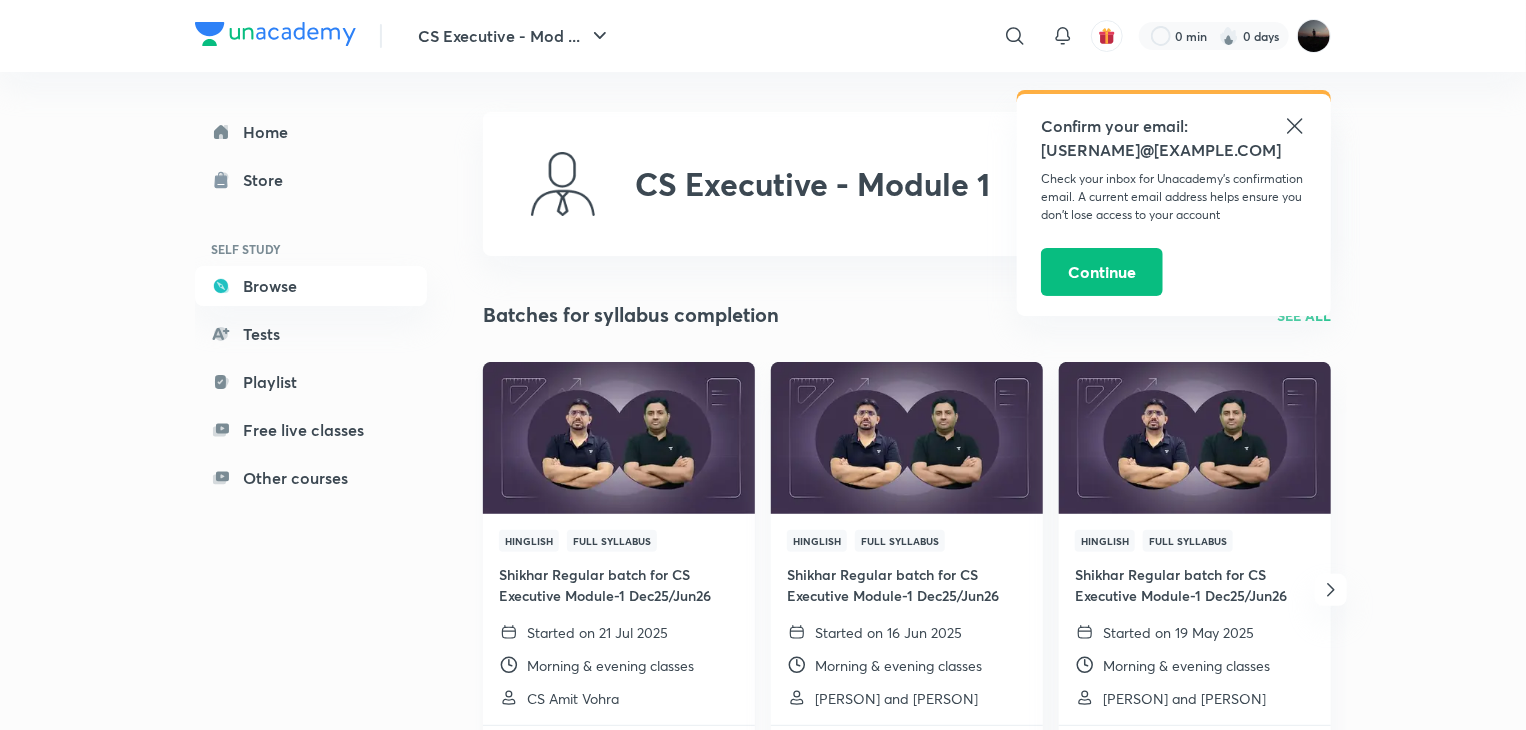 click at bounding box center (618, 437) 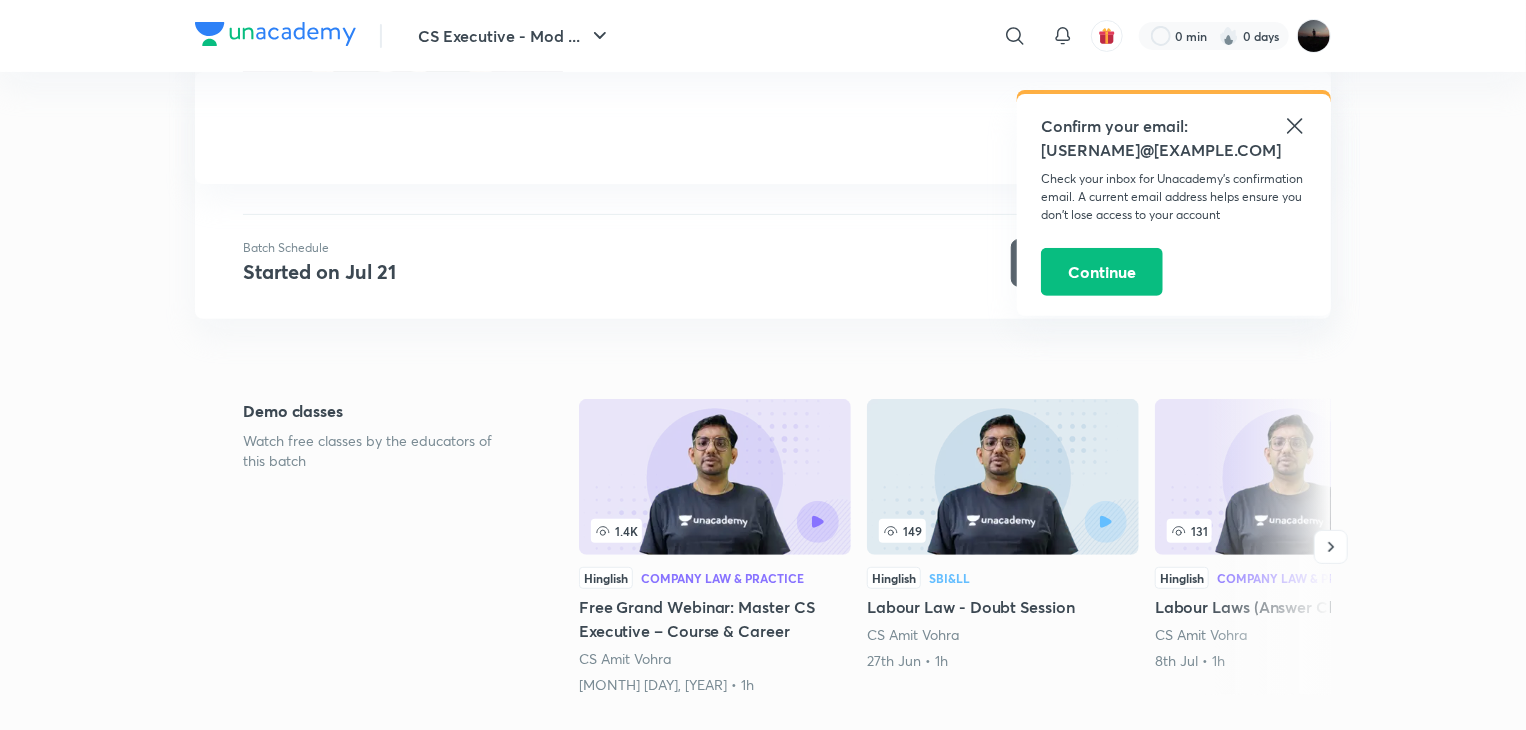 scroll, scrollTop: 320, scrollLeft: 0, axis: vertical 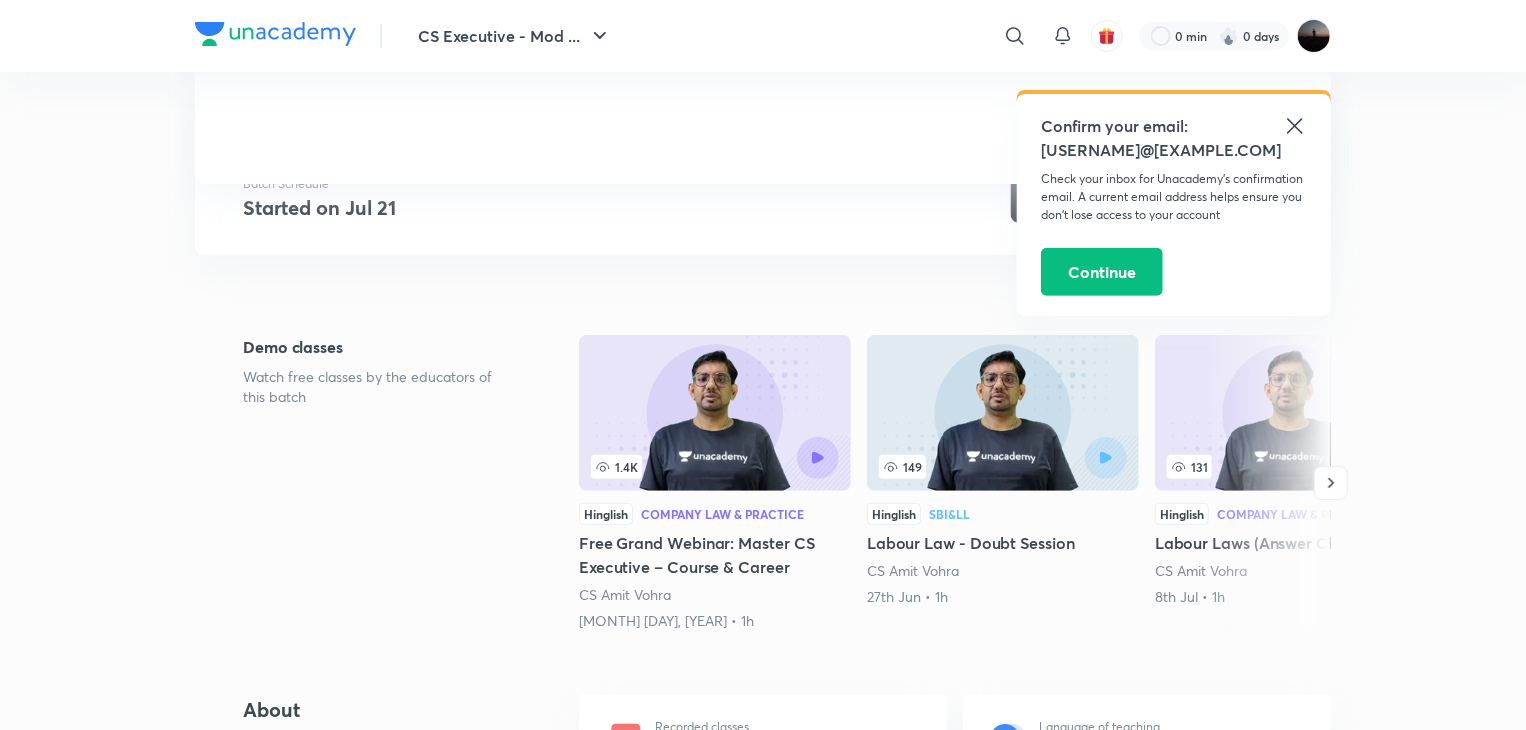 click at bounding box center [715, 413] 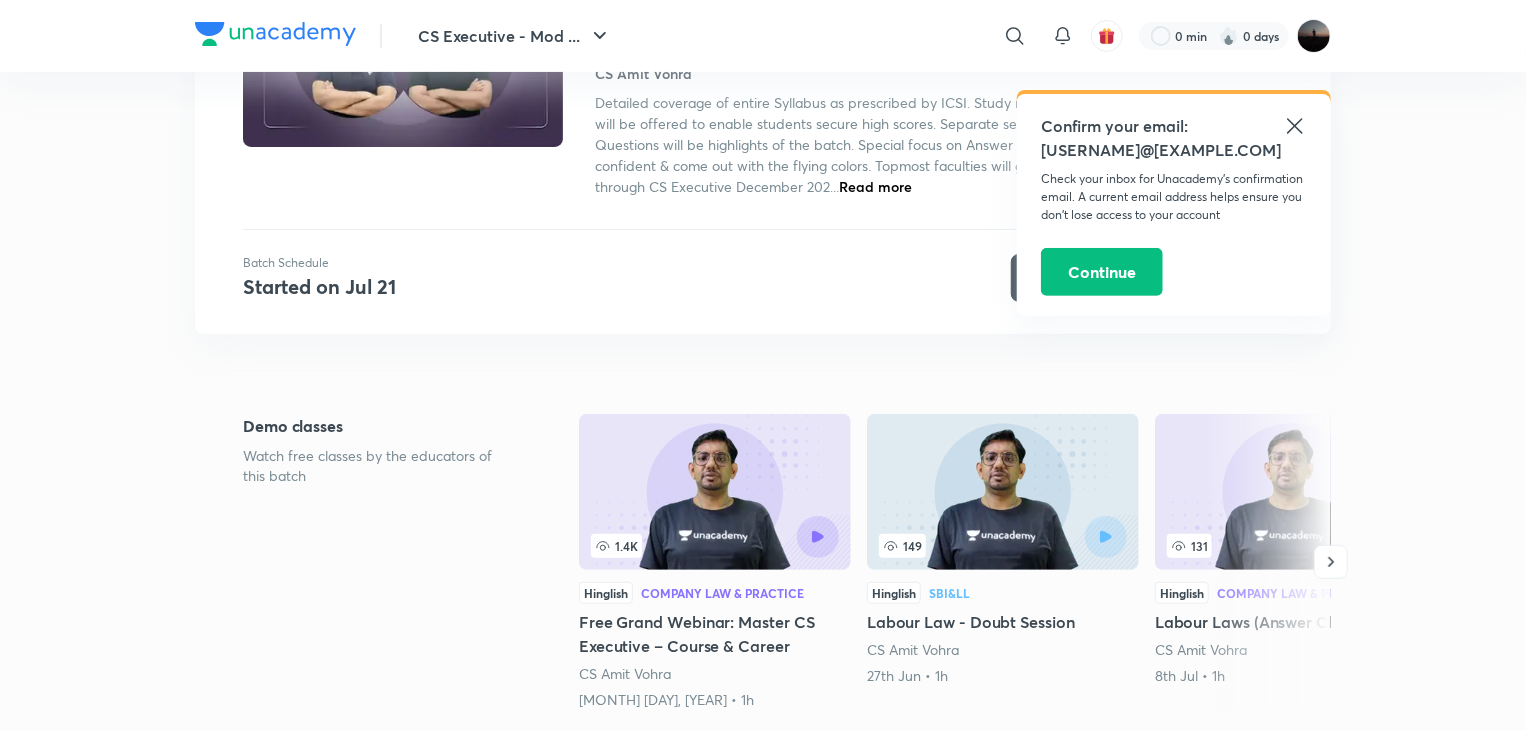 scroll, scrollTop: 240, scrollLeft: 0, axis: vertical 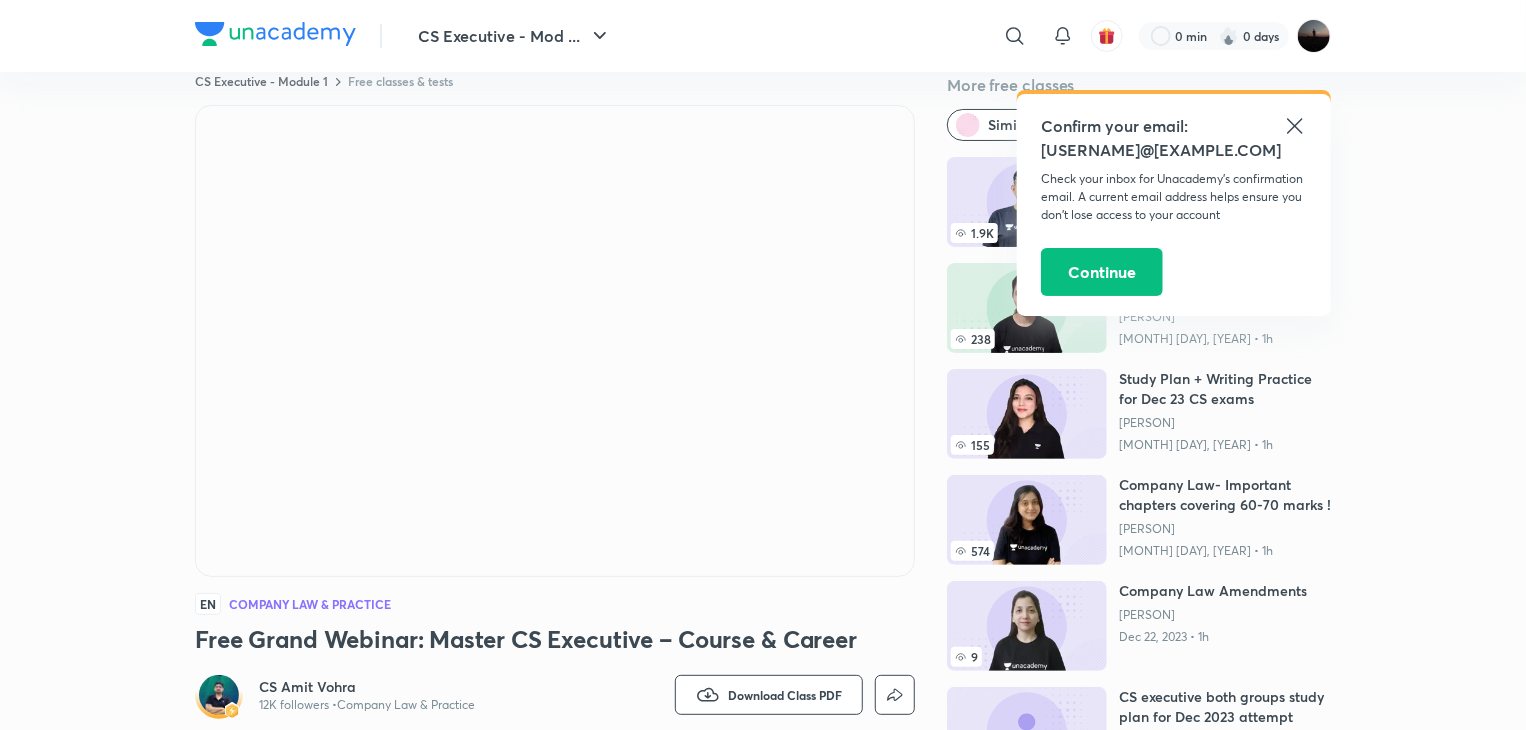 click 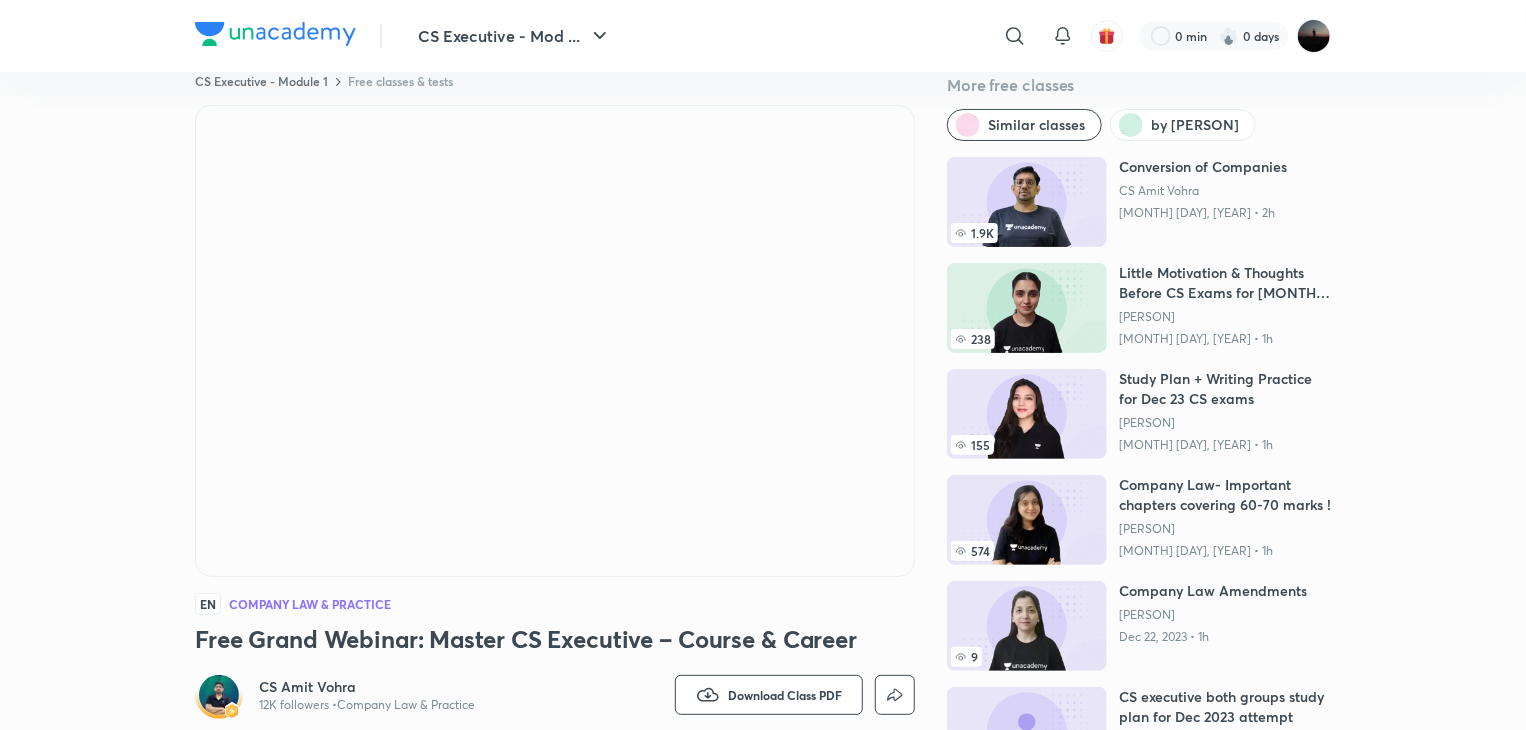 click at bounding box center [1027, 202] 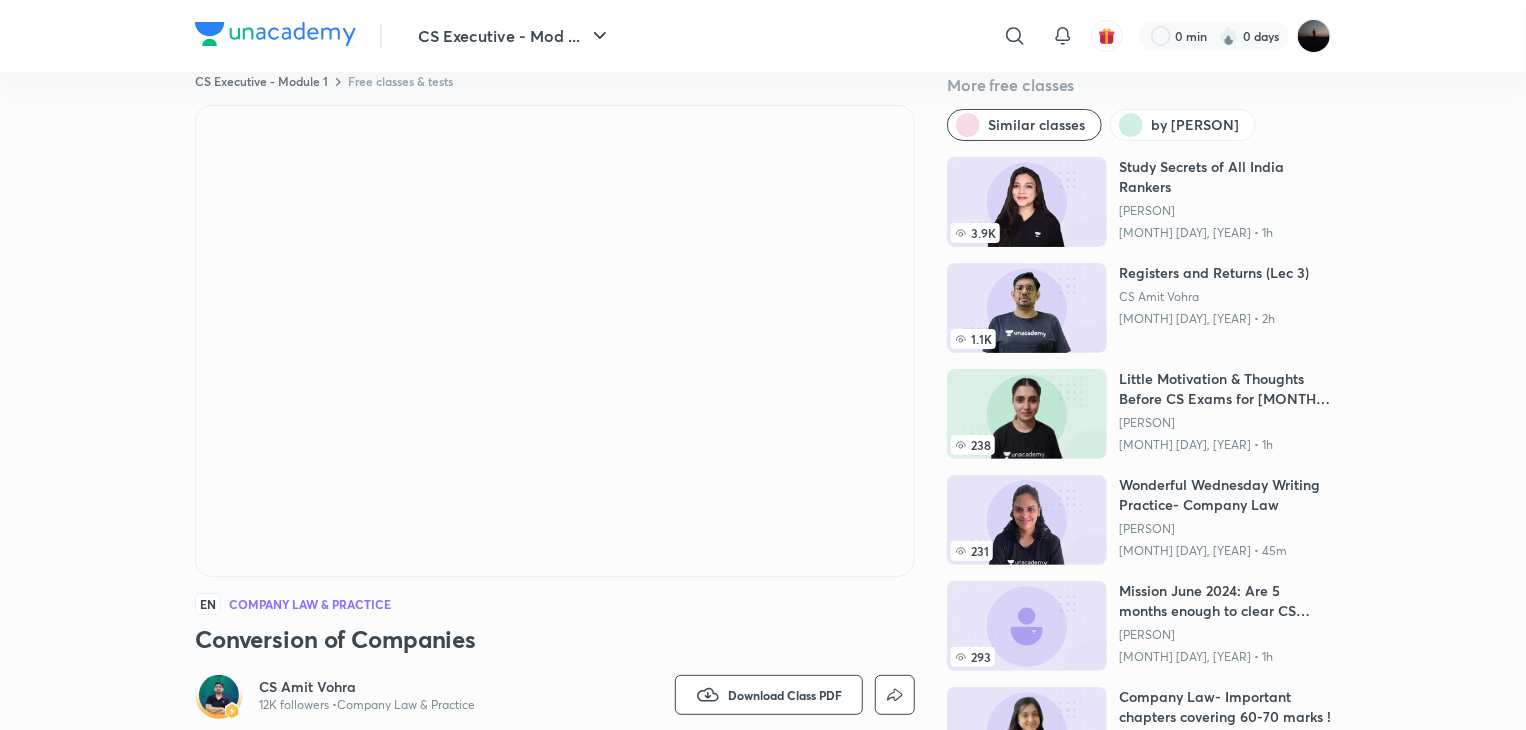 scroll, scrollTop: 0, scrollLeft: 0, axis: both 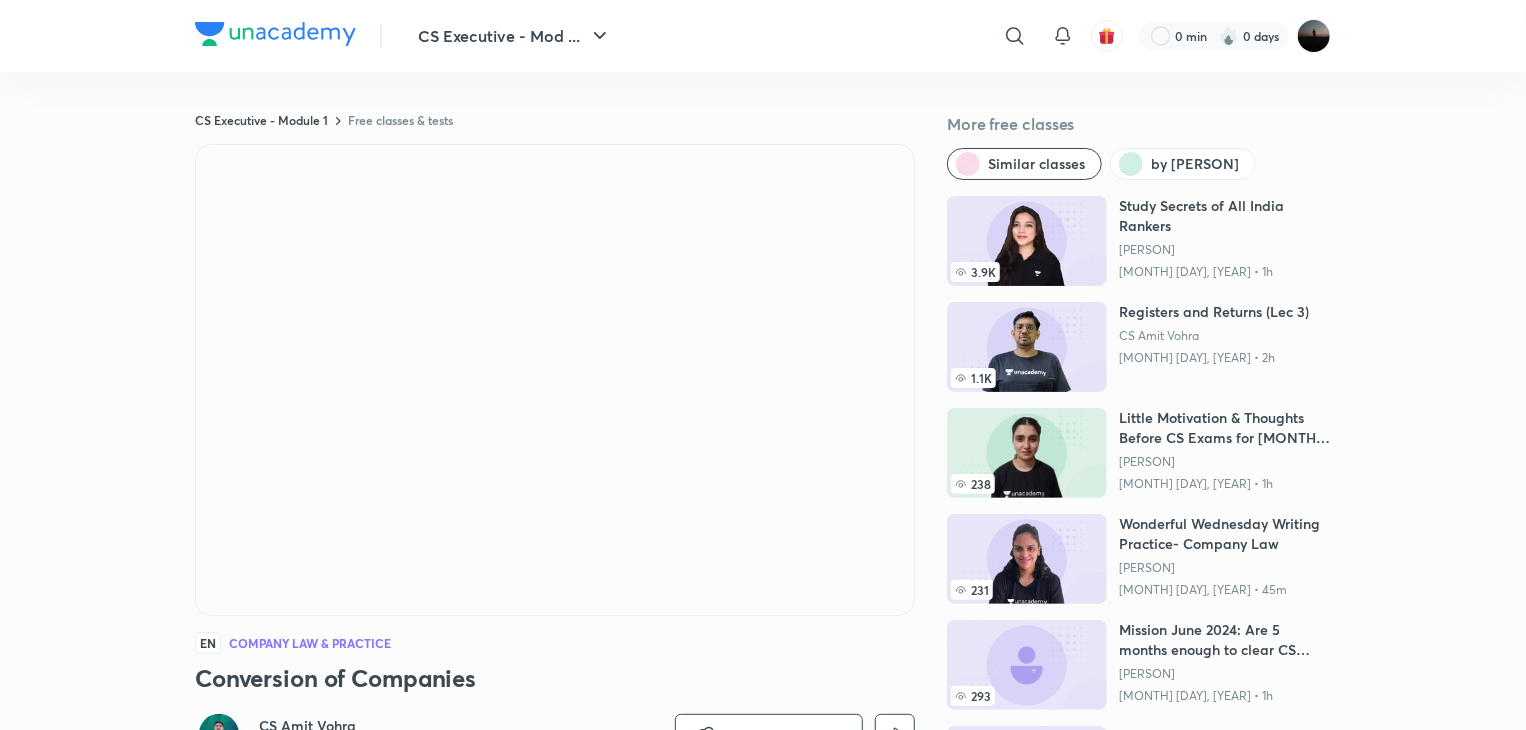 click at bounding box center (1027, 241) 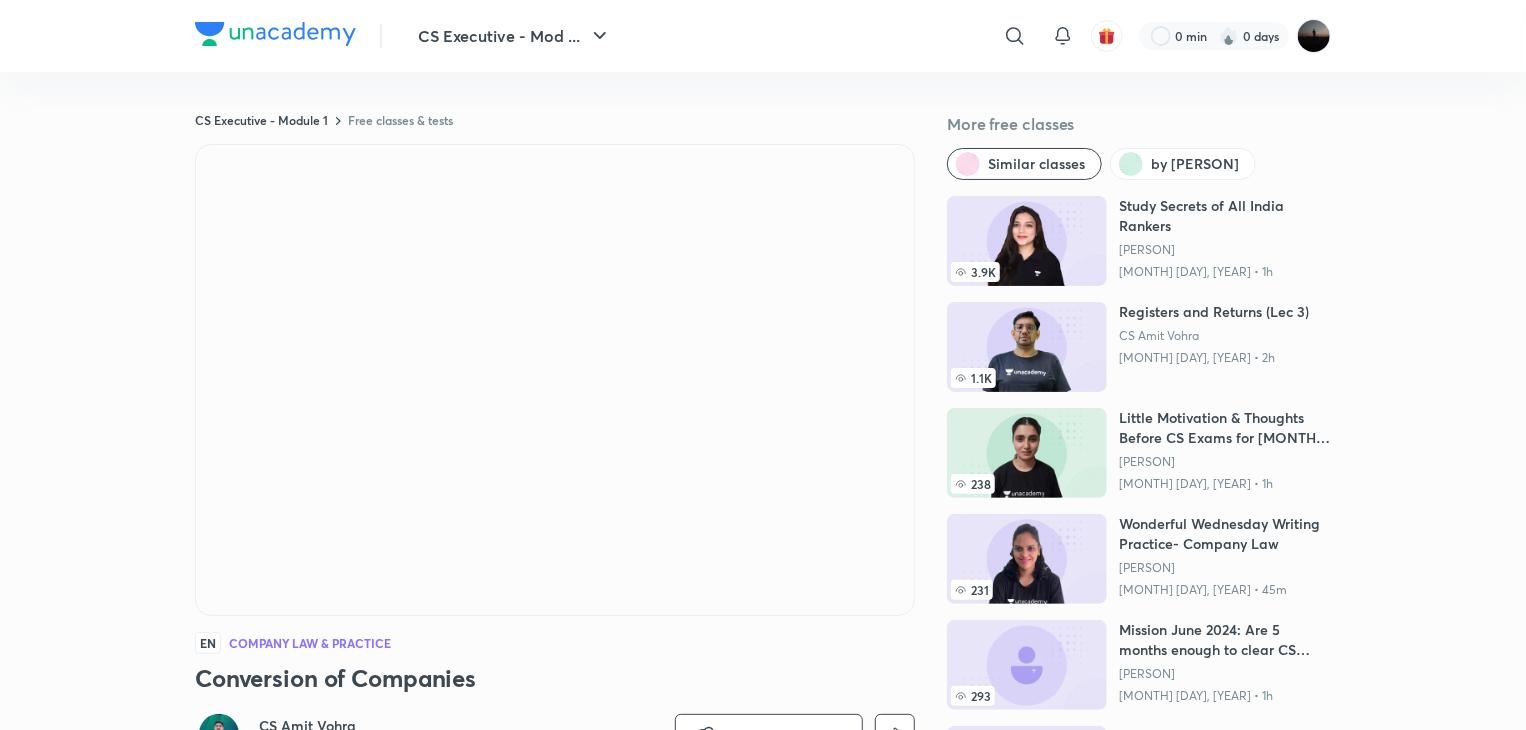click at bounding box center [1027, 347] 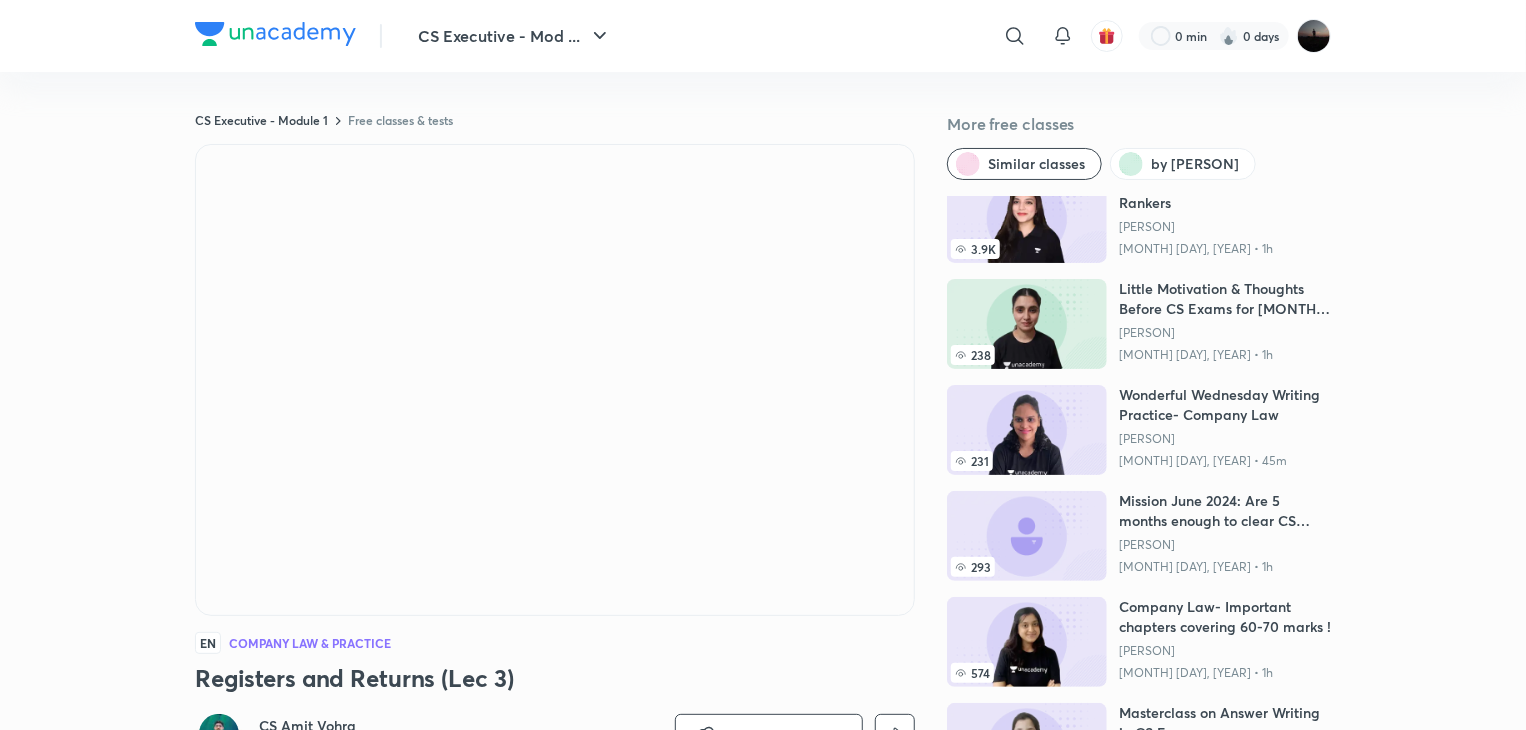 scroll, scrollTop: 0, scrollLeft: 0, axis: both 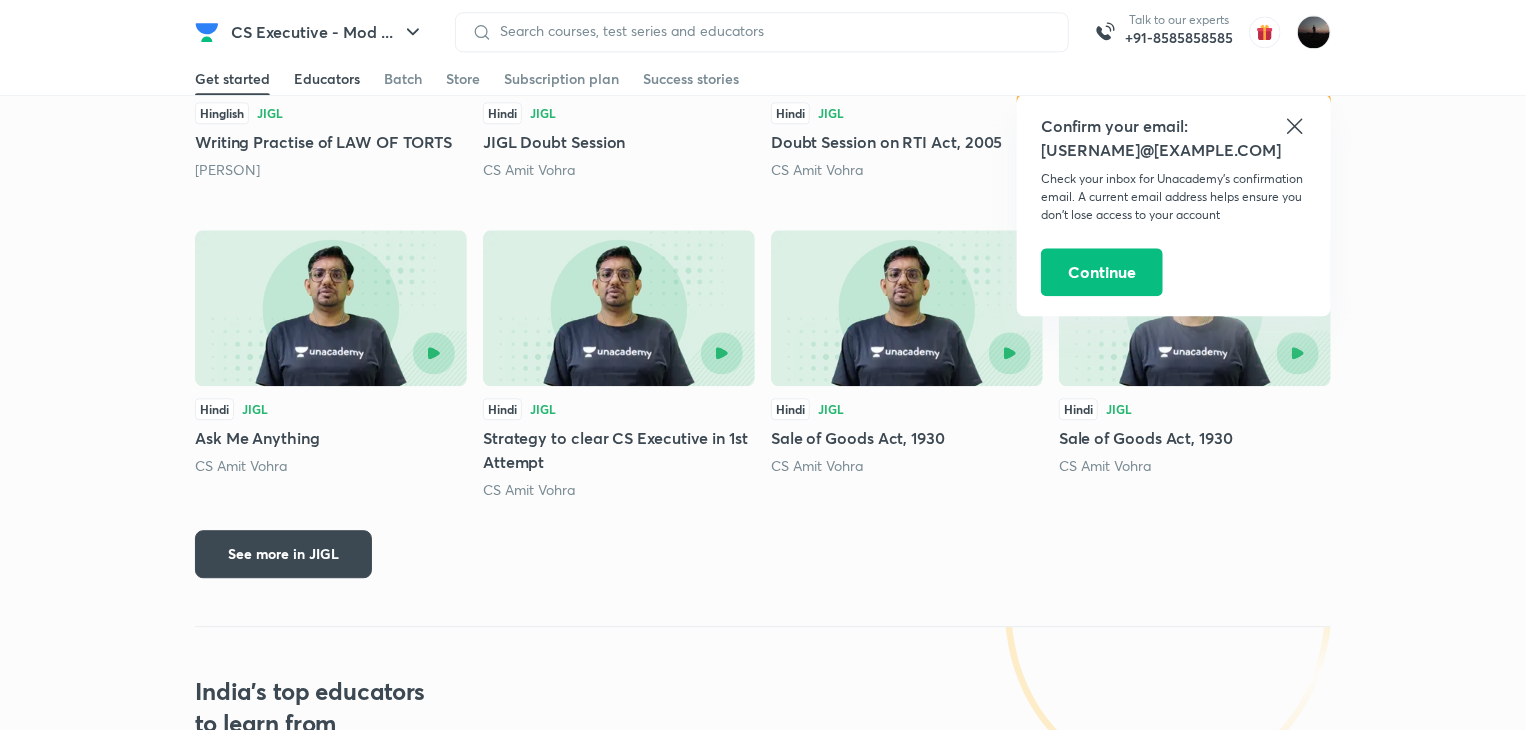 click on "Educators" at bounding box center (327, 79) 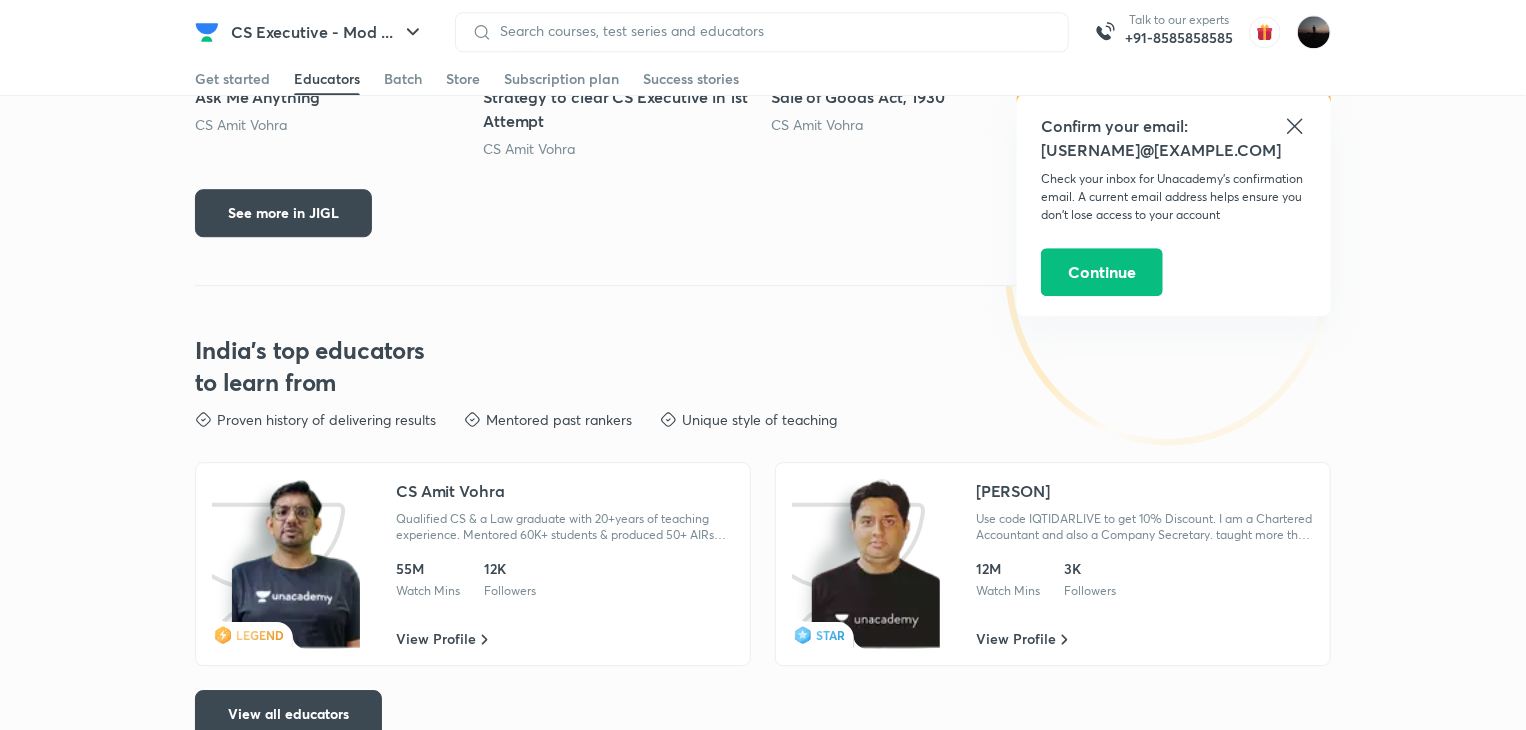 scroll, scrollTop: 2928, scrollLeft: 0, axis: vertical 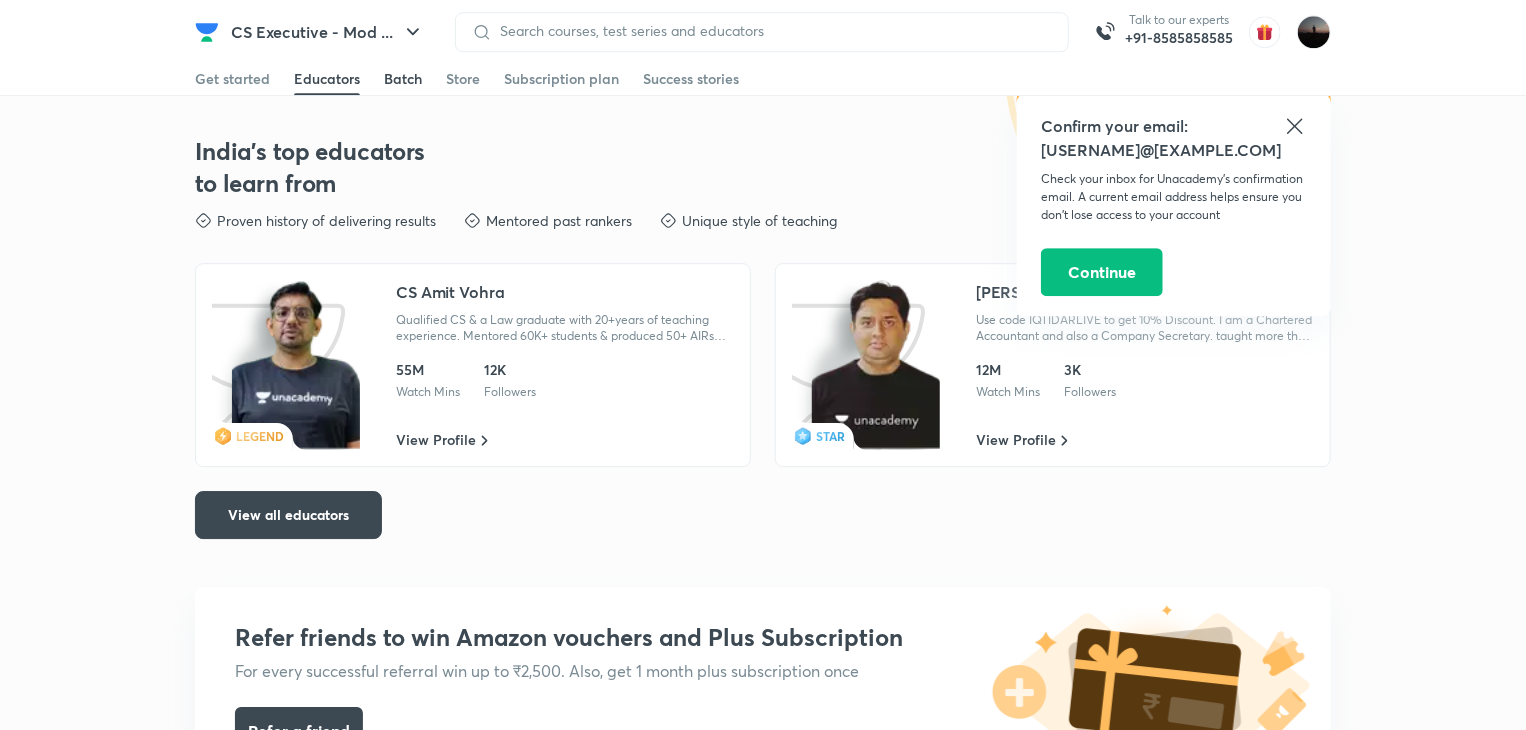click on "Batch" at bounding box center (403, 79) 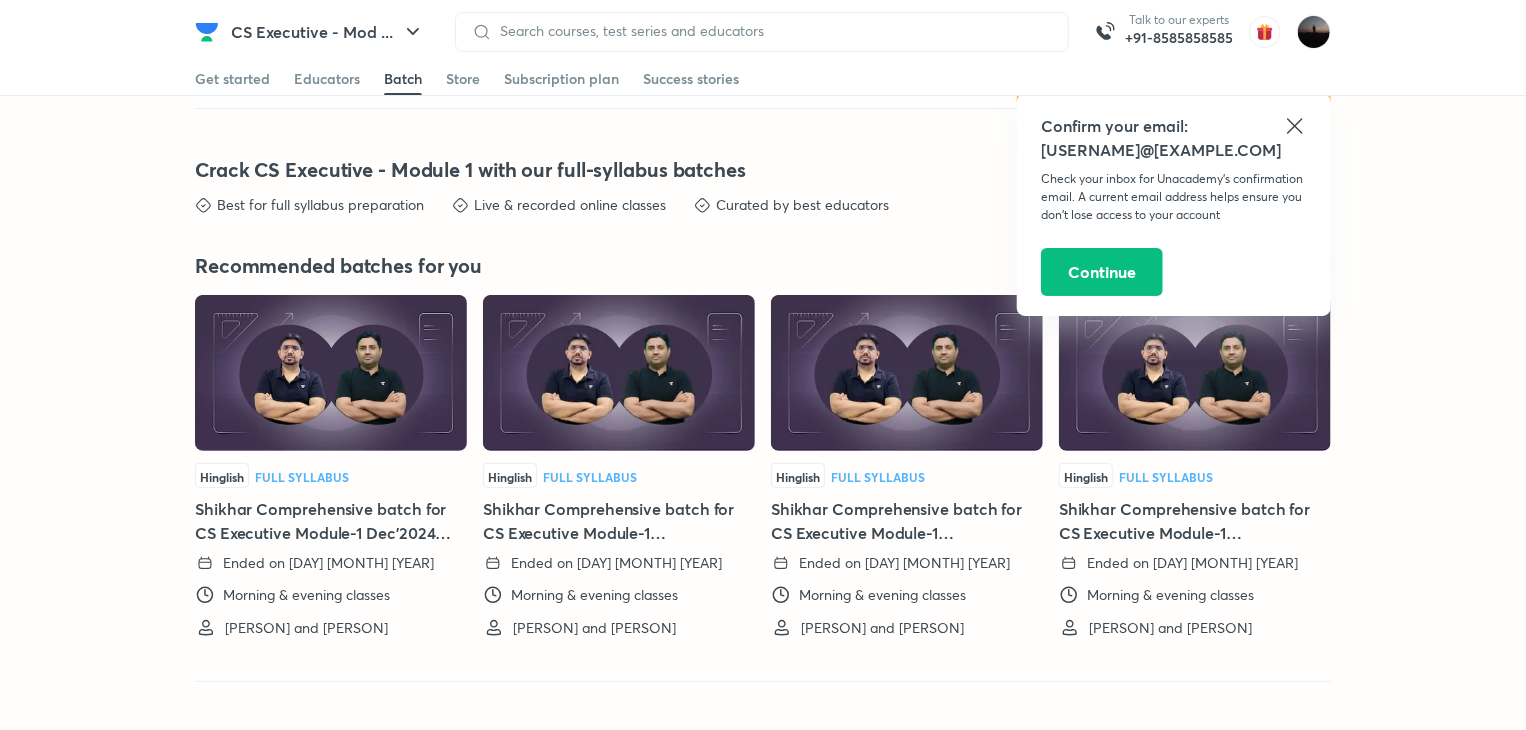 scroll, scrollTop: 3882, scrollLeft: 0, axis: vertical 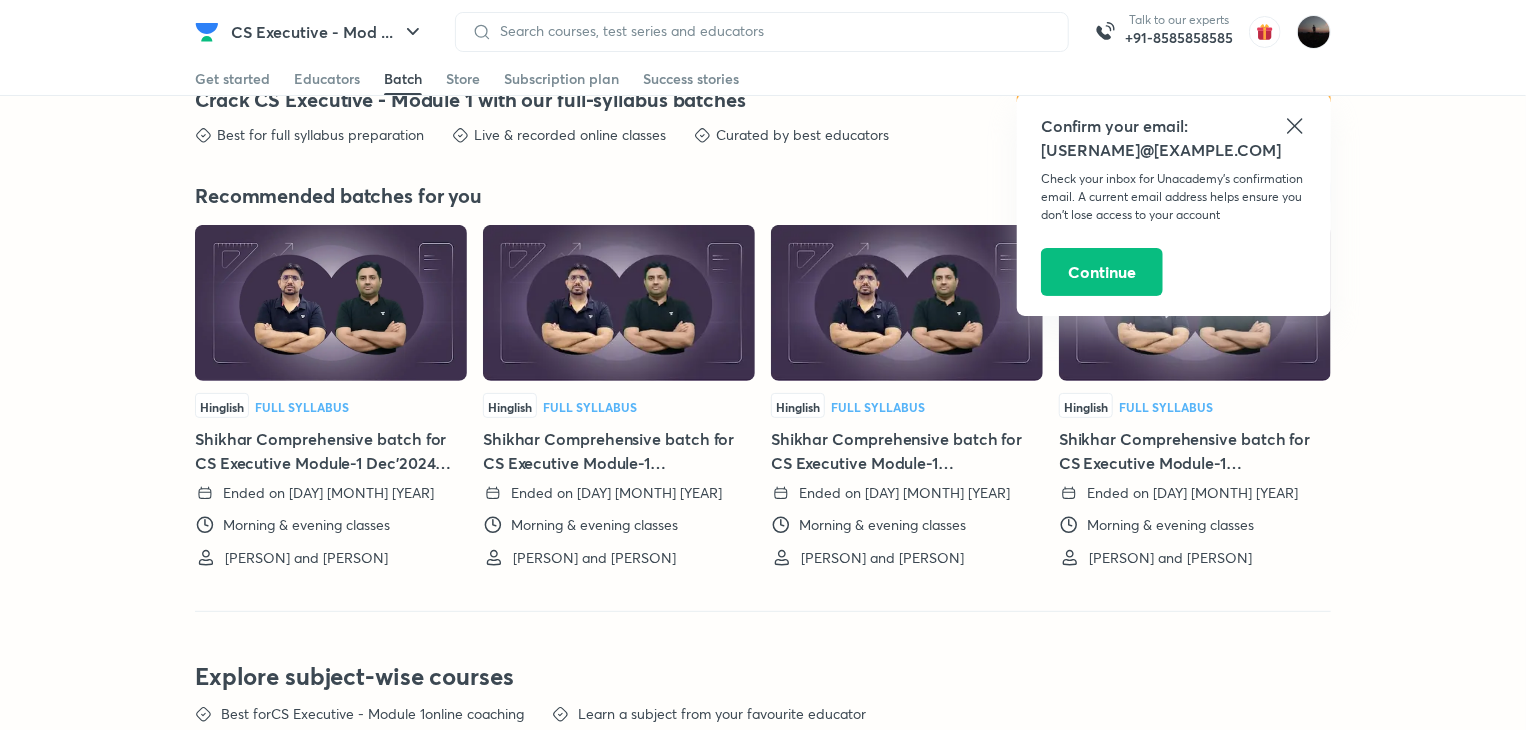 click on "Hinglish Full Syllabus Shikhar Comprehensive batch for CS Executive Module-1 Dec'2024 (New Syllabus) Ended on [DAY] [MONTH] [YEAR] Morning & evening classes [PERSON] and [PERSON]" at bounding box center (331, 481) 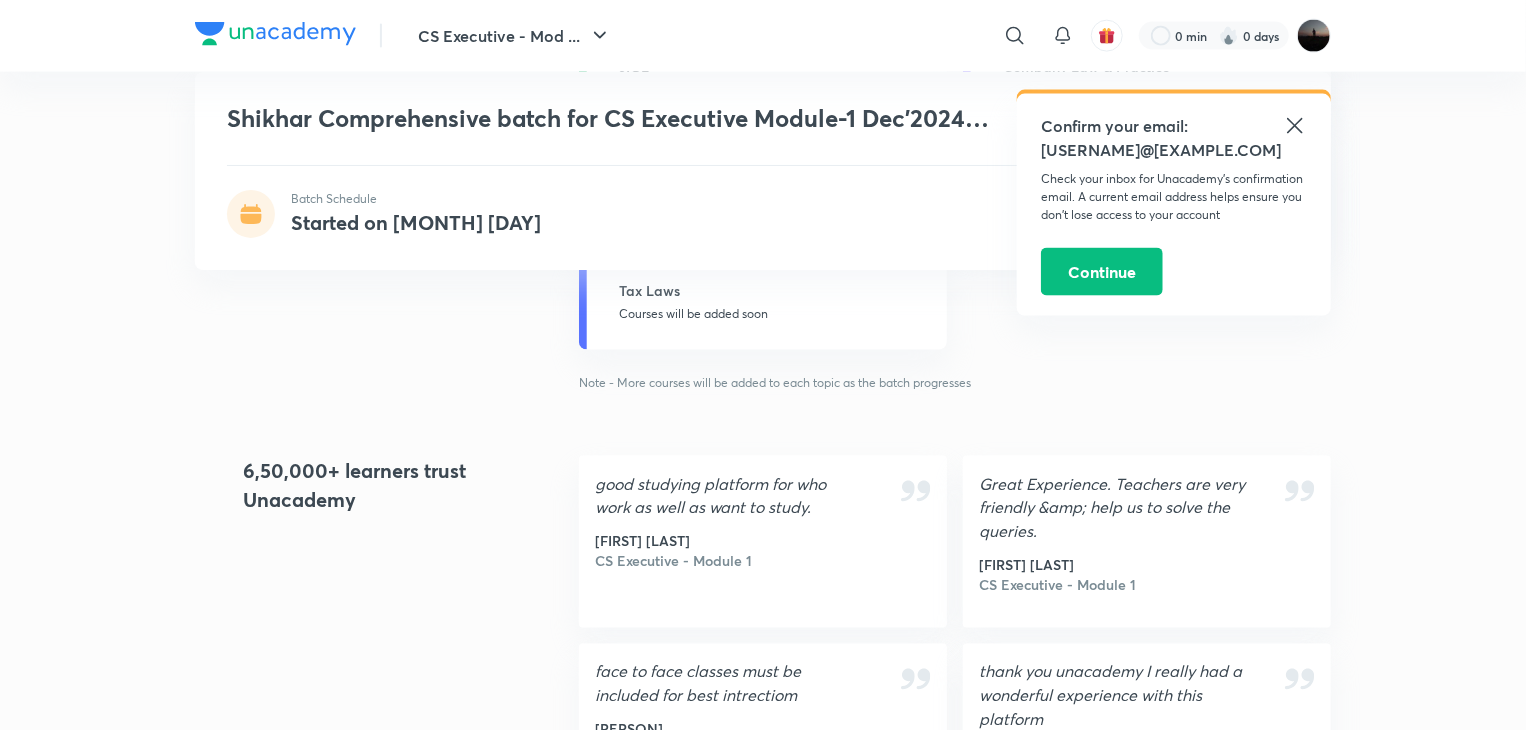 scroll, scrollTop: 1440, scrollLeft: 0, axis: vertical 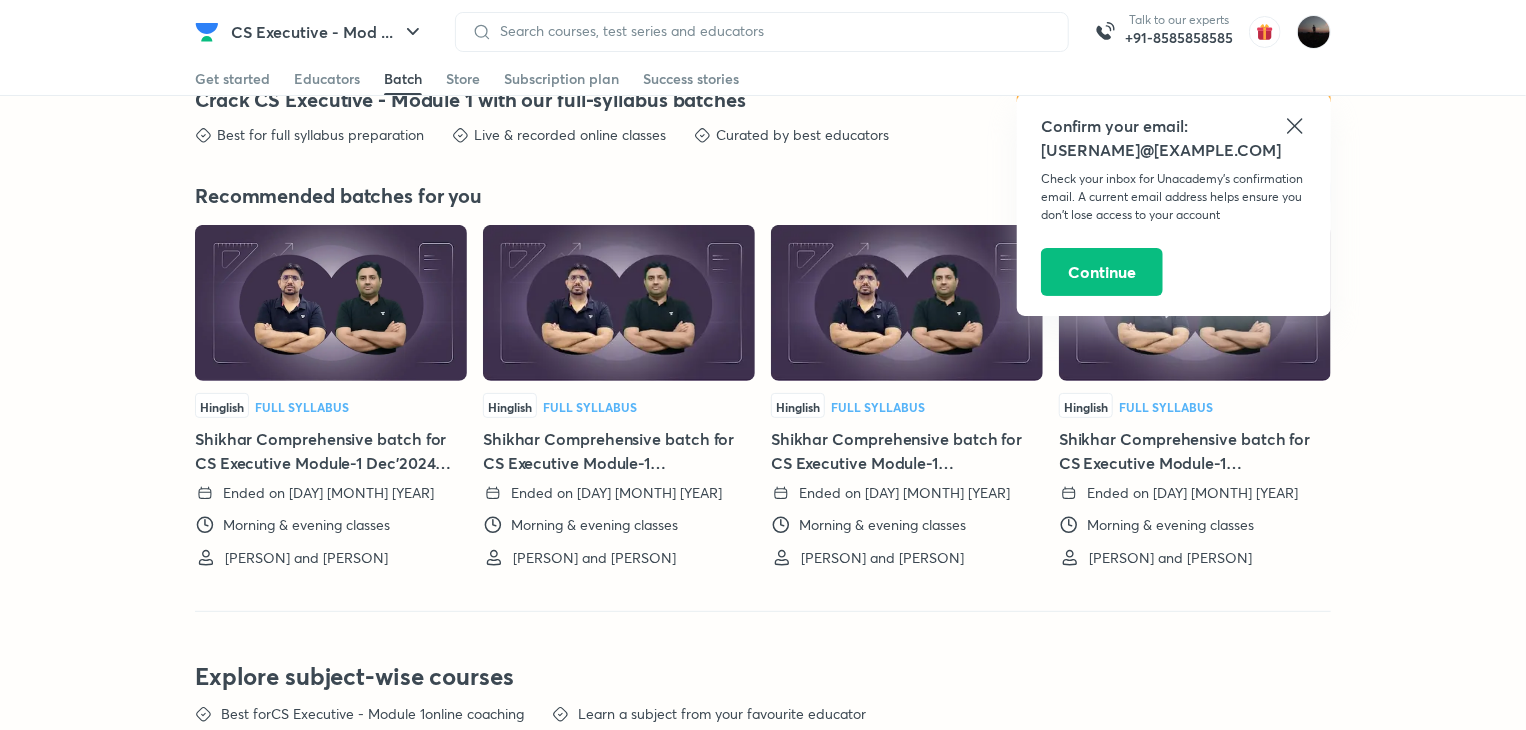 click 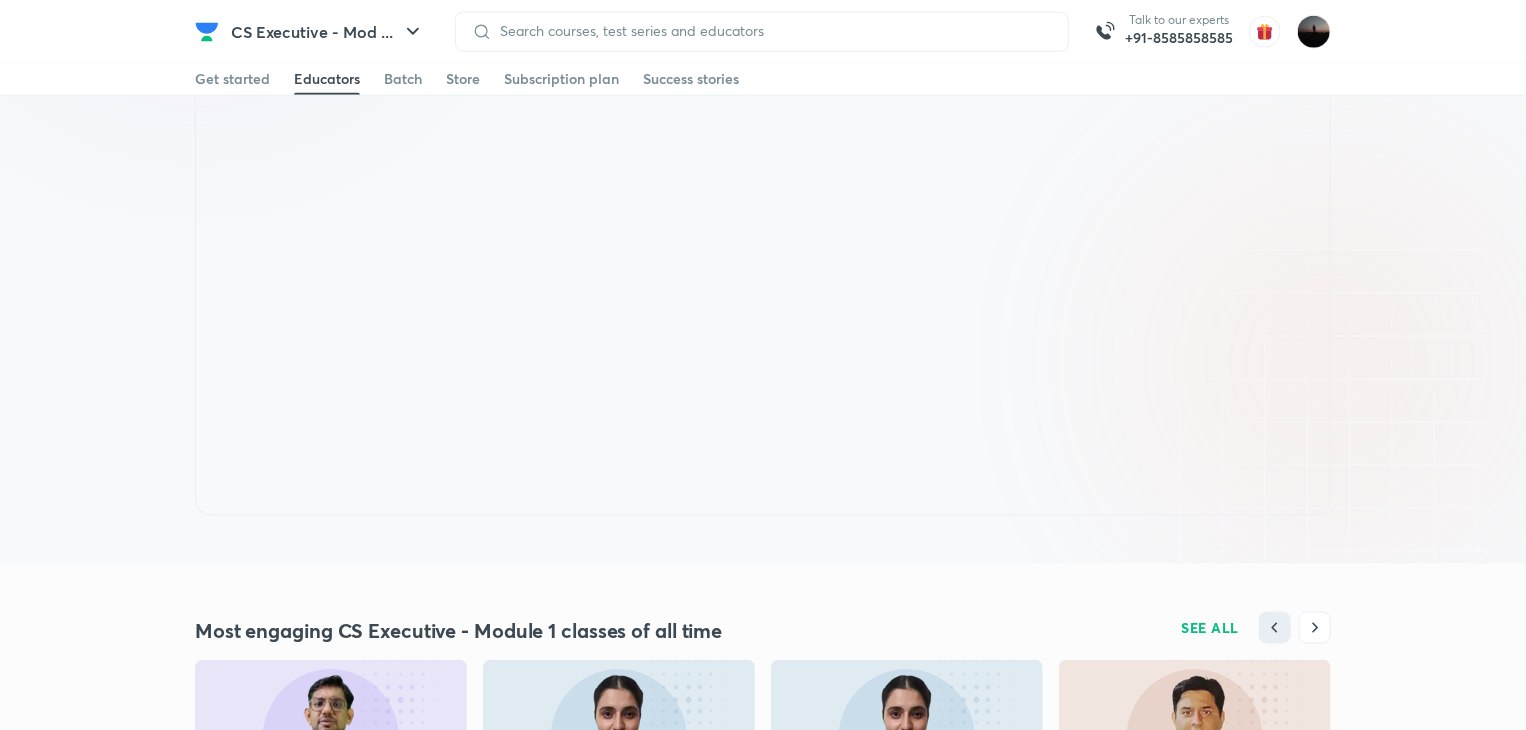 scroll, scrollTop: 960, scrollLeft: 0, axis: vertical 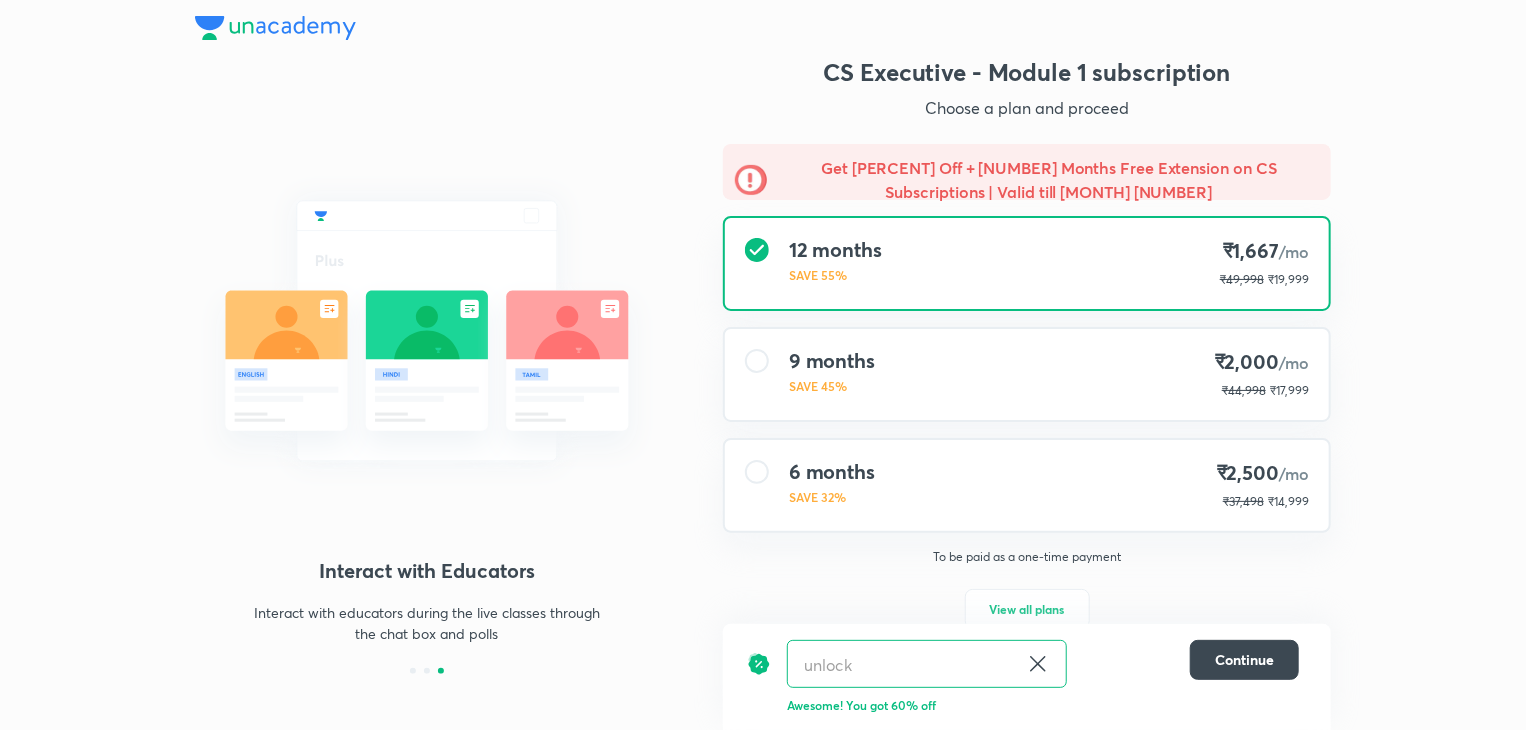 click on "[NUMBER] months SAVE [PERCENT] [PRICE]  /mo [PRICE] [PRICE]" at bounding box center (1027, 374) 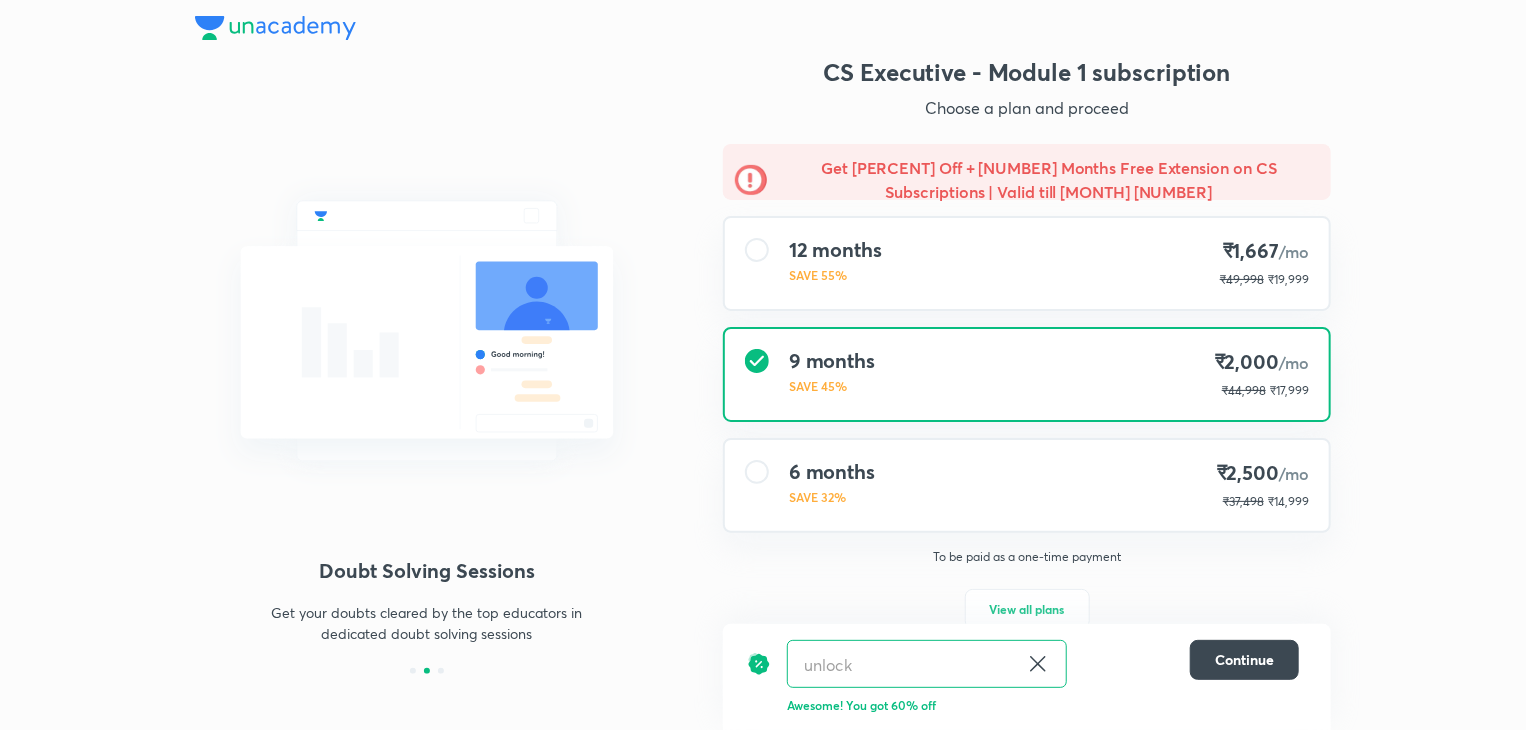 click on "[NUMBER] months SAVE [PERCENT] [PRICE]  /mo [PRICE] [PRICE]" at bounding box center [1027, 263] 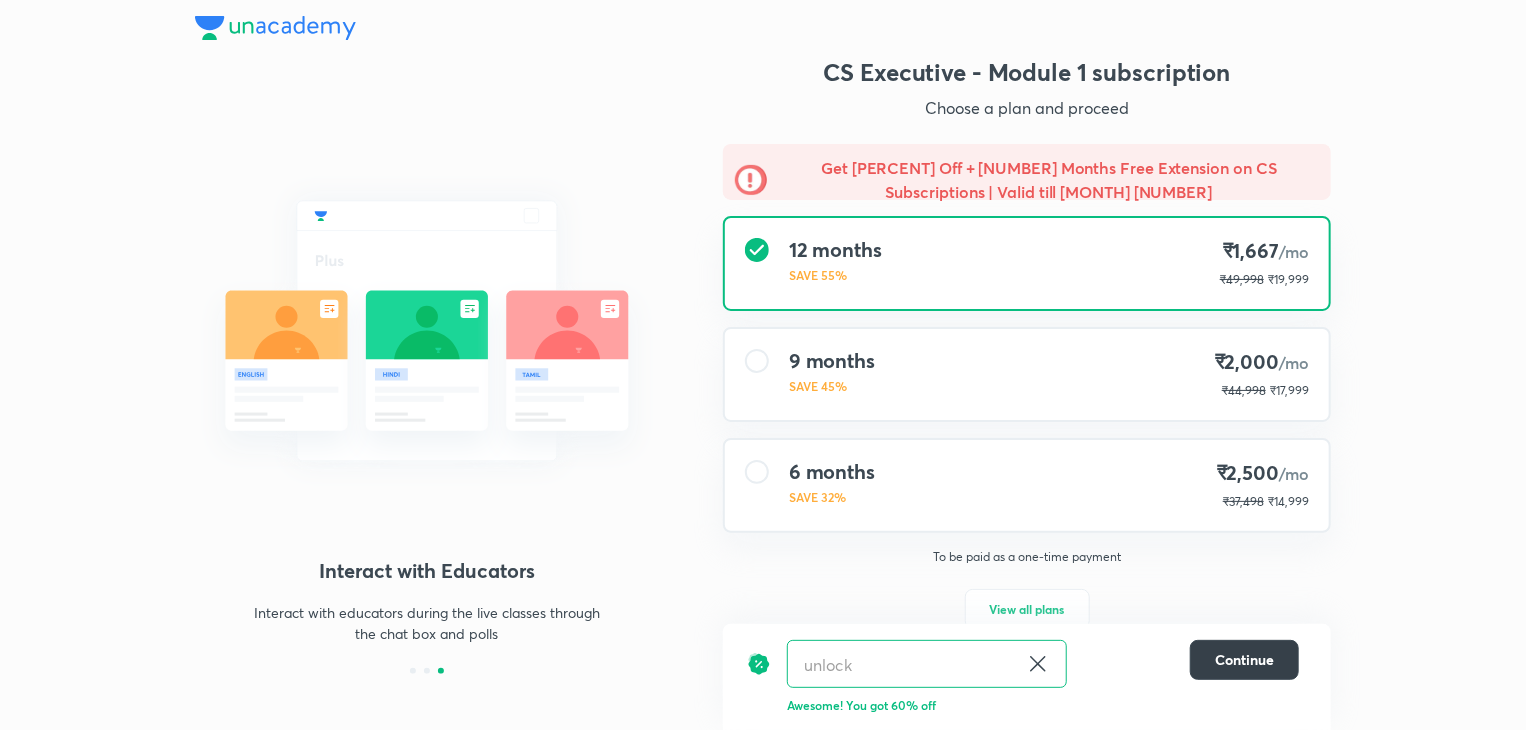 click on "Continue" at bounding box center [1244, 660] 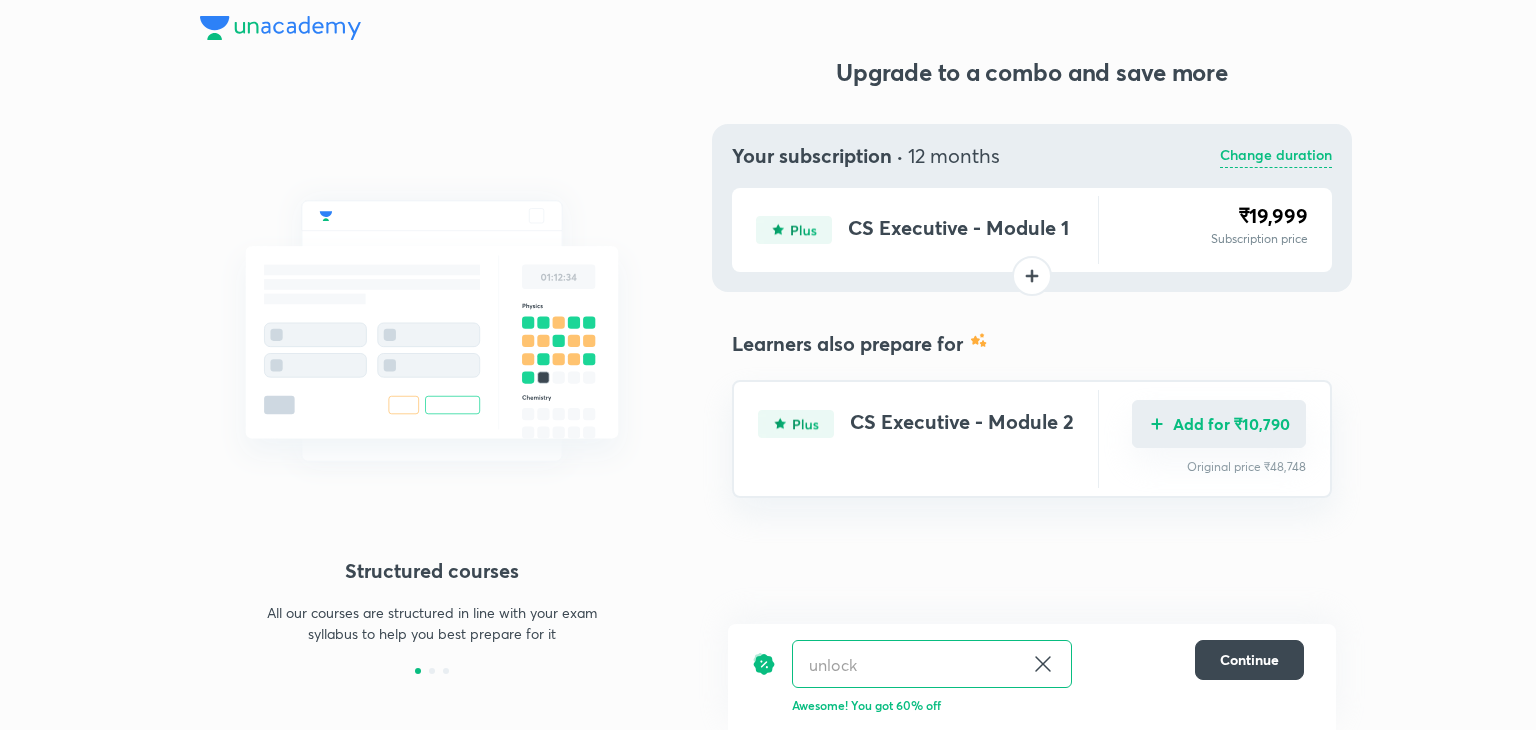 click at bounding box center (1157, 424) 